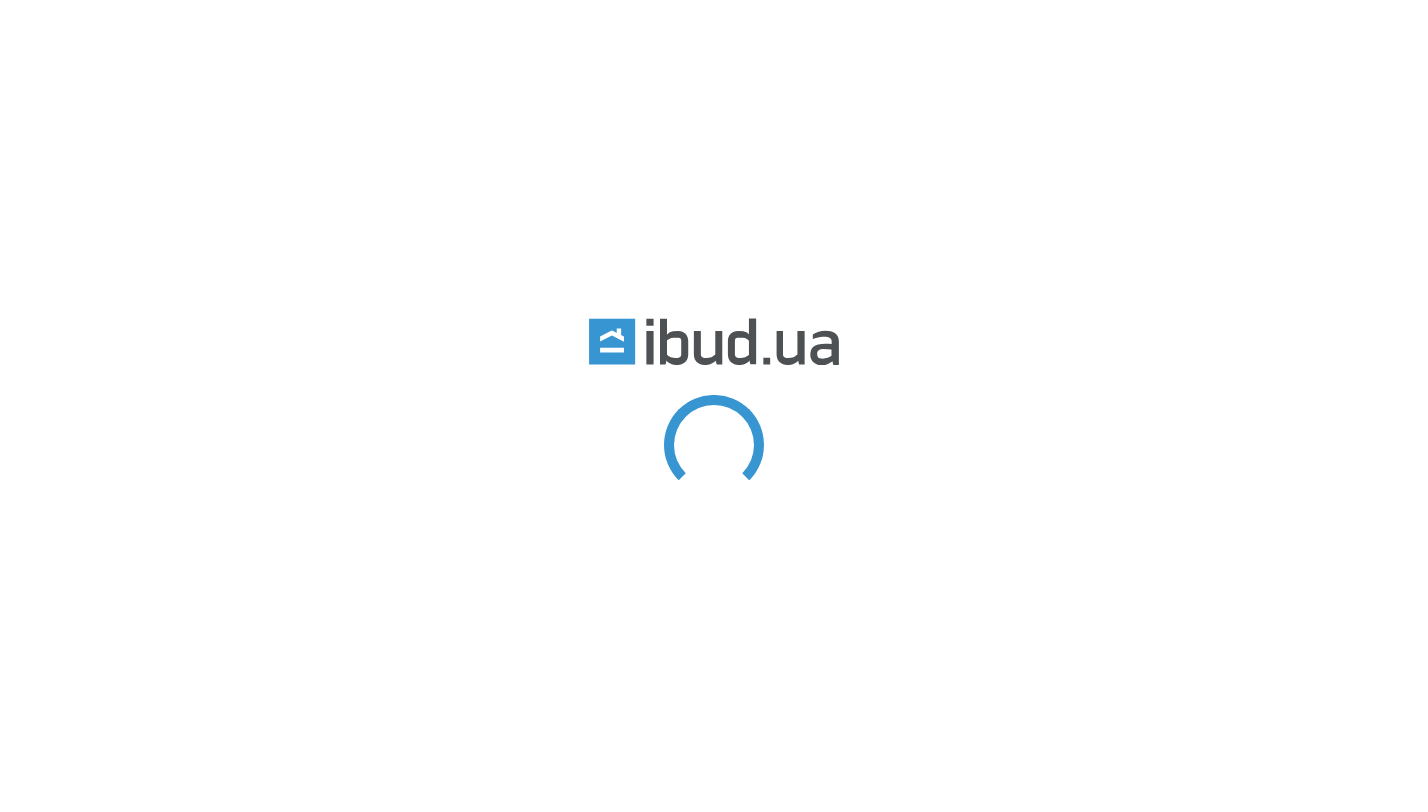 scroll, scrollTop: 0, scrollLeft: 0, axis: both 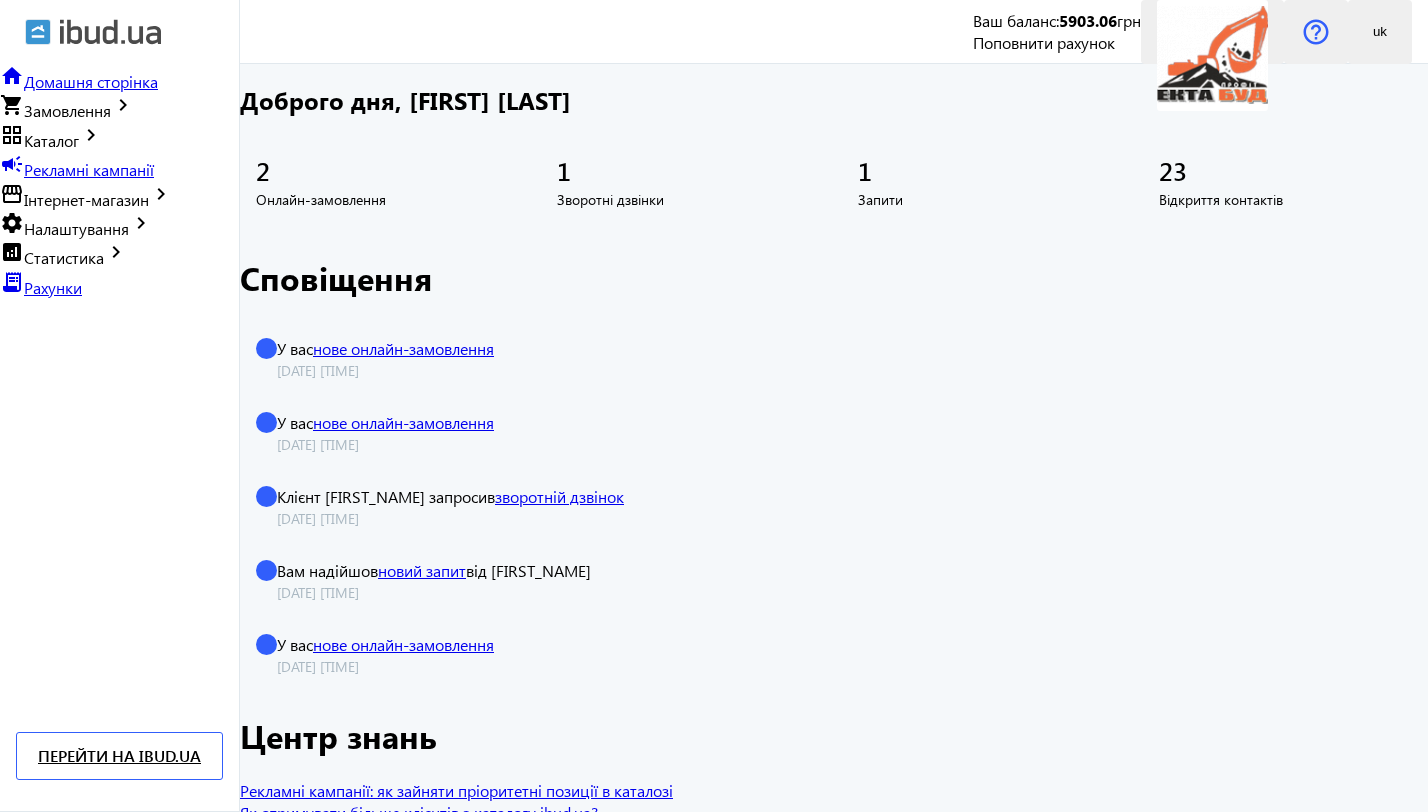 click on "campaign Рекламні кампанії" at bounding box center (77, 169) 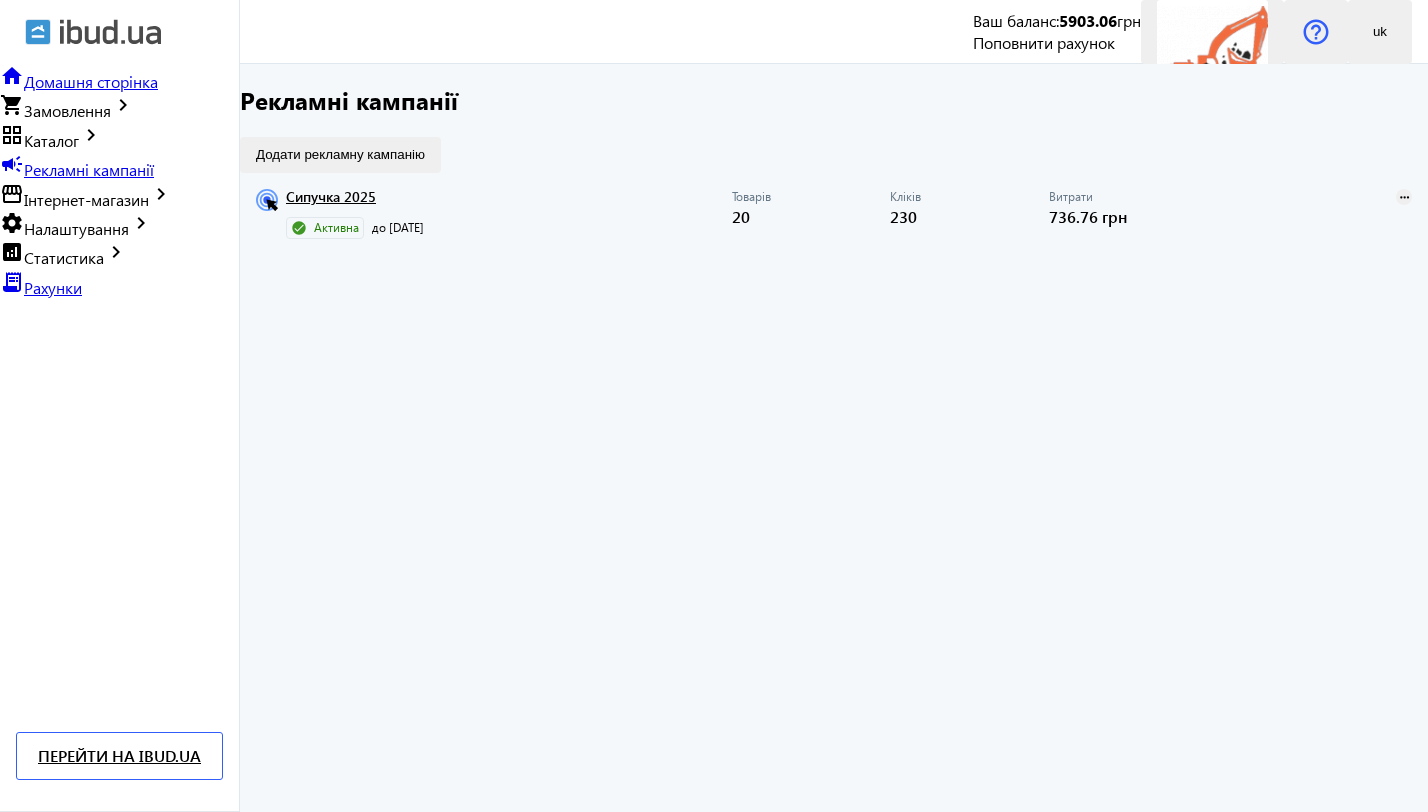 click on "Сипучка 2025" at bounding box center (509, 203) 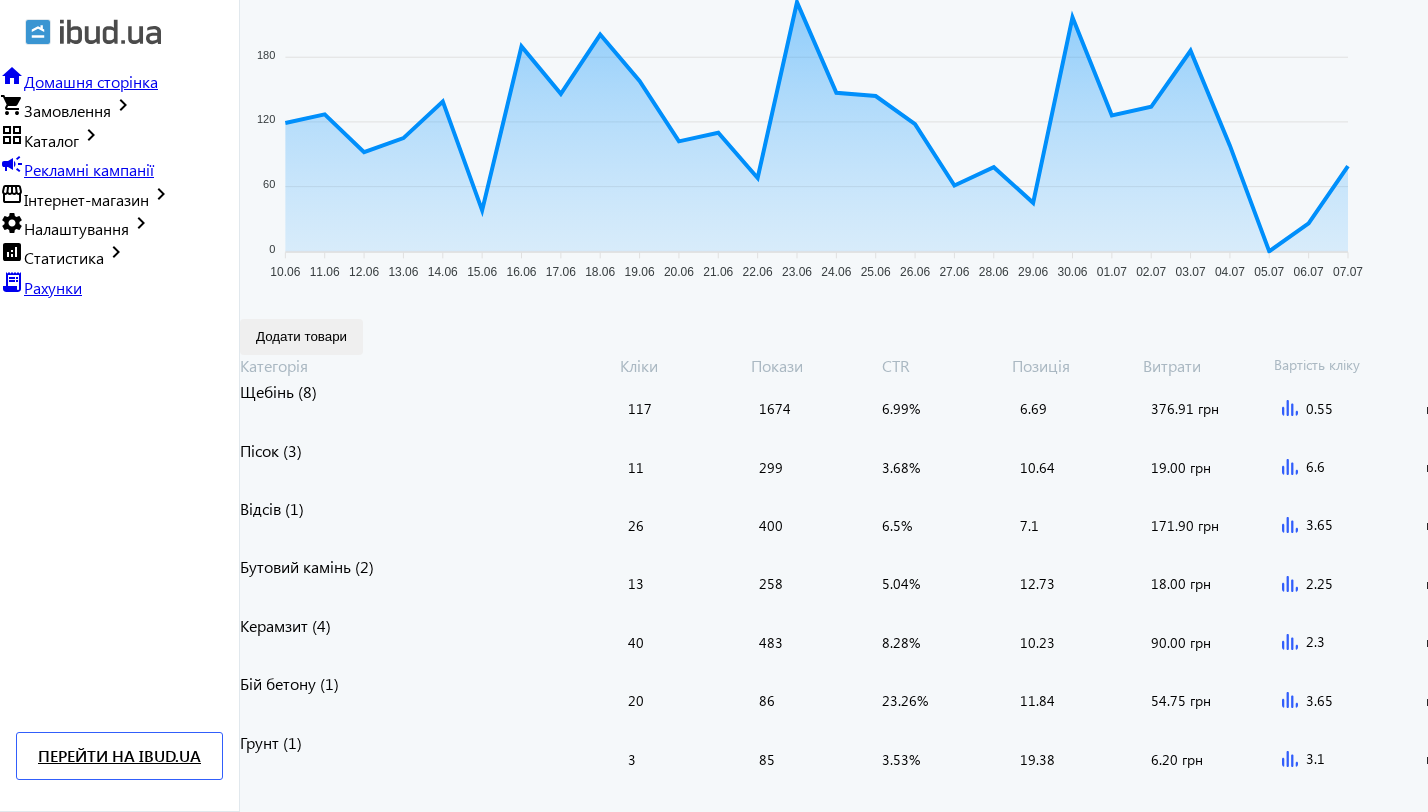 scroll, scrollTop: 509, scrollLeft: 0, axis: vertical 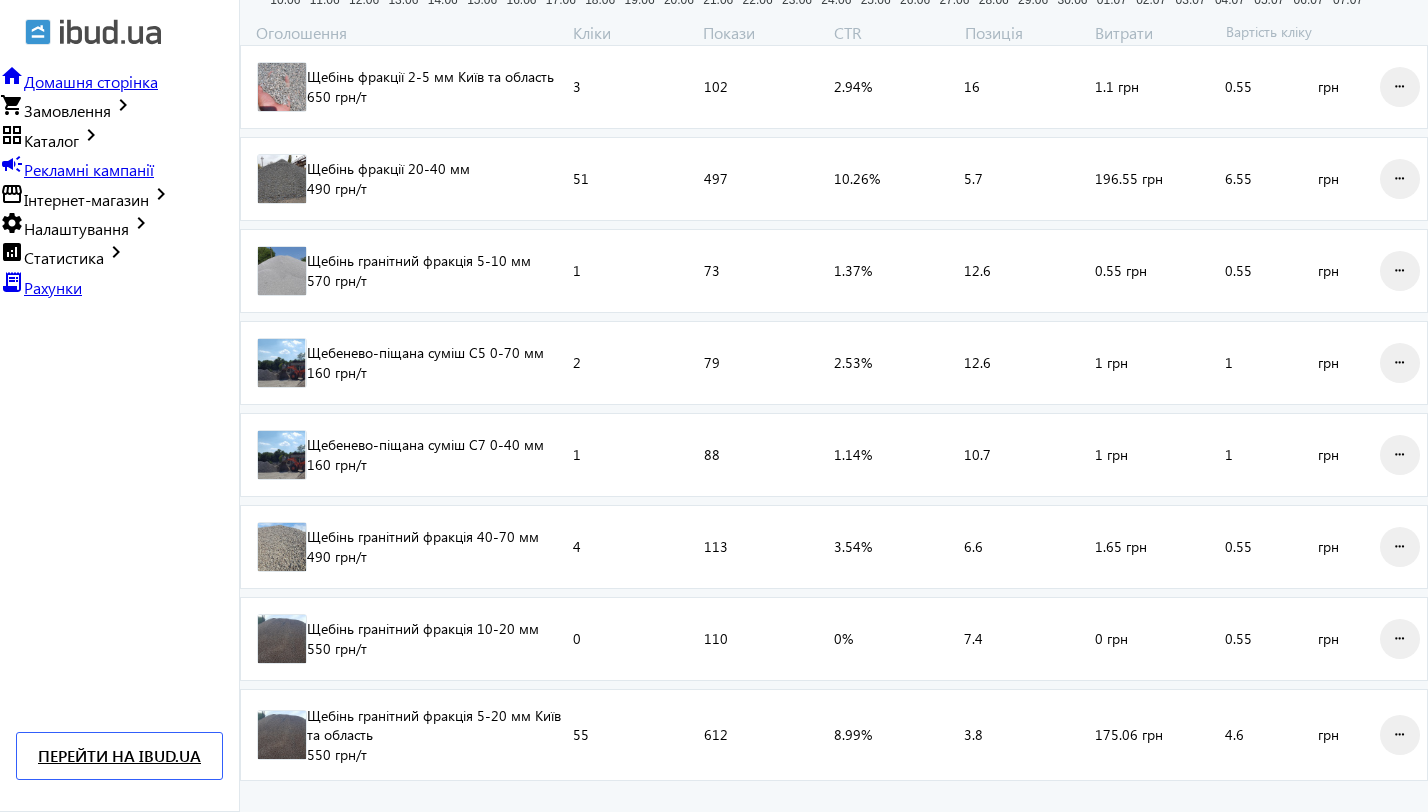 click on "4.6" at bounding box center [1271, 735] 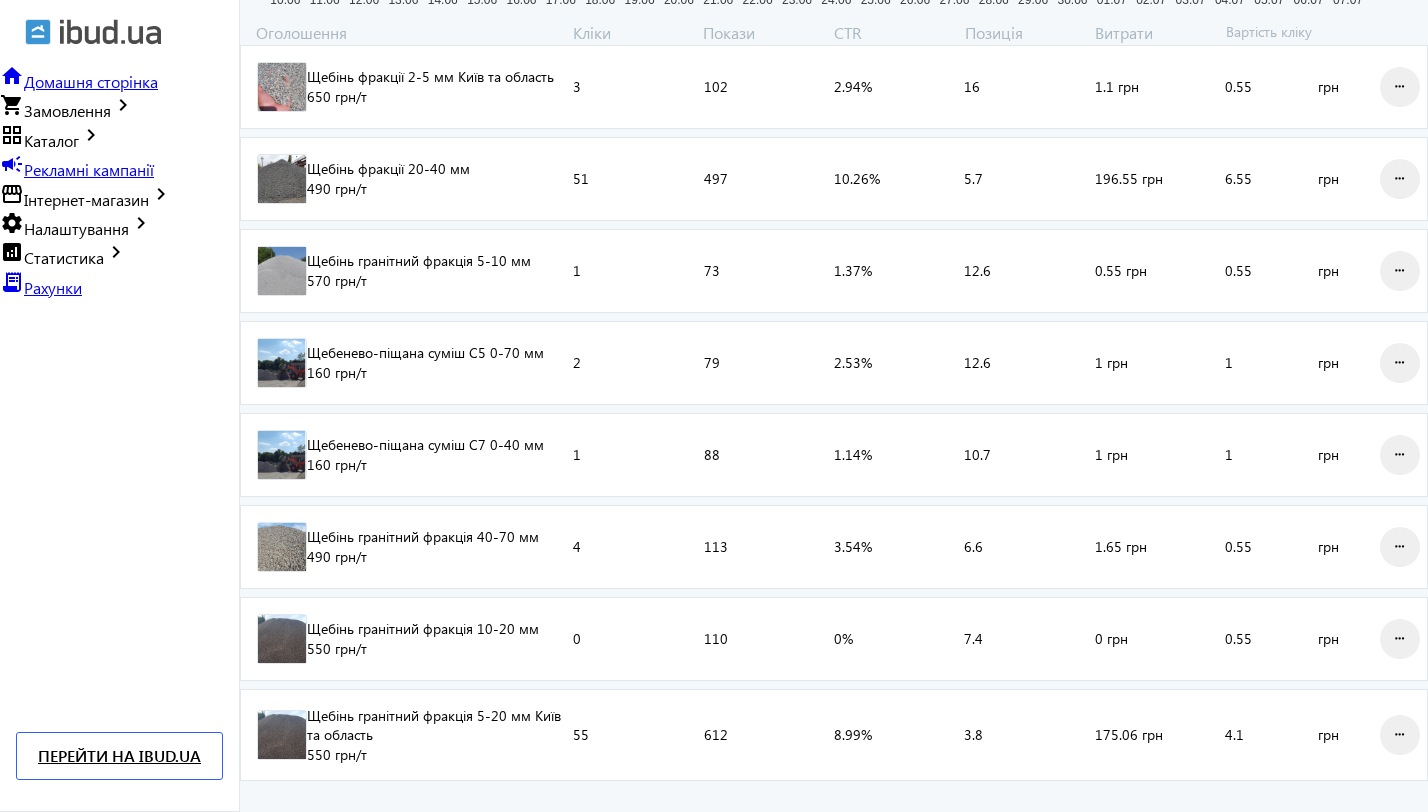 type on "4.1" 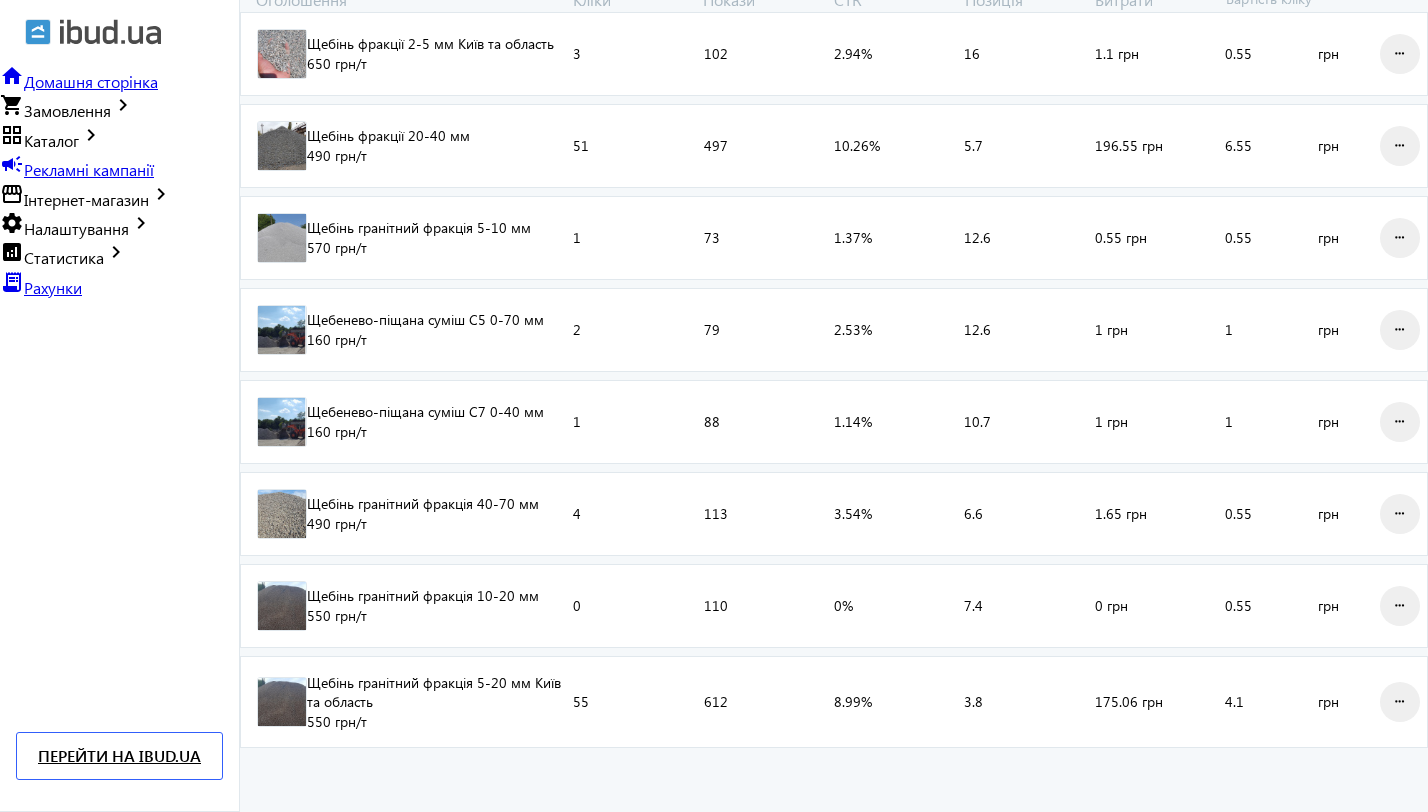 scroll, scrollTop: 635, scrollLeft: 0, axis: vertical 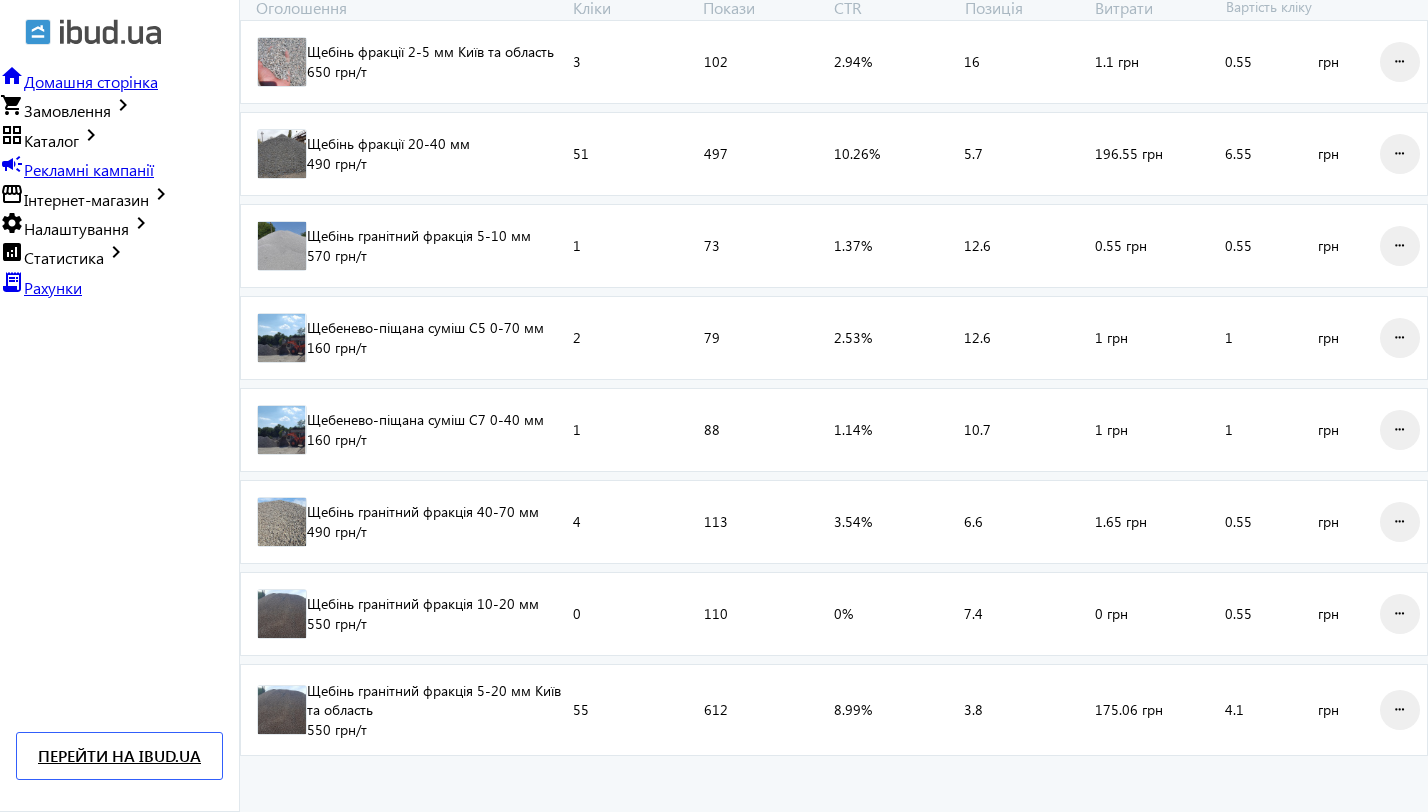 click on "6.55" at bounding box center [1271, 154] 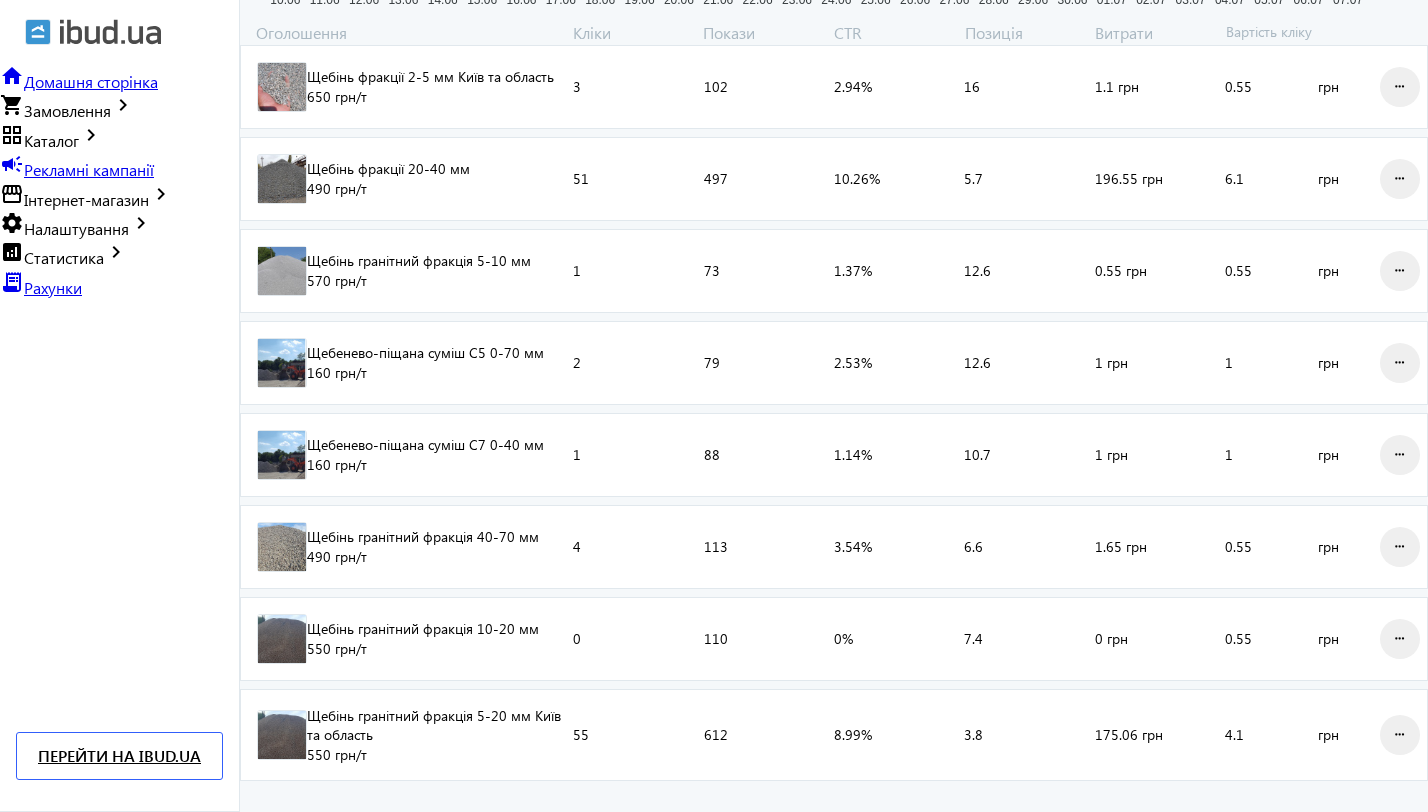 click on "Оголошення Кліки Покази CTR Позиція Витрати Вартість кліку Щебінь фракції 2-5 мм [CITY] та область 650 грн /т Кліки:  3 Покази:  102 CTR:  2.94% Позиція:  16 Витрати:  1.1 грн 0.55 грн more_horiz Щебінь фракції 20-40 мм 490 грн /т Кліки:  51 Покази:  497 CTR:  10.26% Позиція:  5.7 Витрати:  196.55 грн 6.1 грн more_horiz Щебінь гранітний фракція 5-10 мм 570 грн /т Кліки:  1 Покази:  73 CTR:  1.37% Позиція:  12.6 Витрати:  0.55 грн 0.55 грн more_horiz Щебенево-піщана суміш С5 0-70 мм 160 грн /т Кліки:  2 Покази:  79 CTR:  2.53% Позиція:  12.6 Витрати:  1 грн 1 грн more_horiz Щебенево-піщана суміш С7 0-40 мм 160 грн /т Кліки:  1 Покази:  88 CTR:  1.14% Позиція:  10.7 Витрати:  1 грн 1 /т" at bounding box center (834, 405) 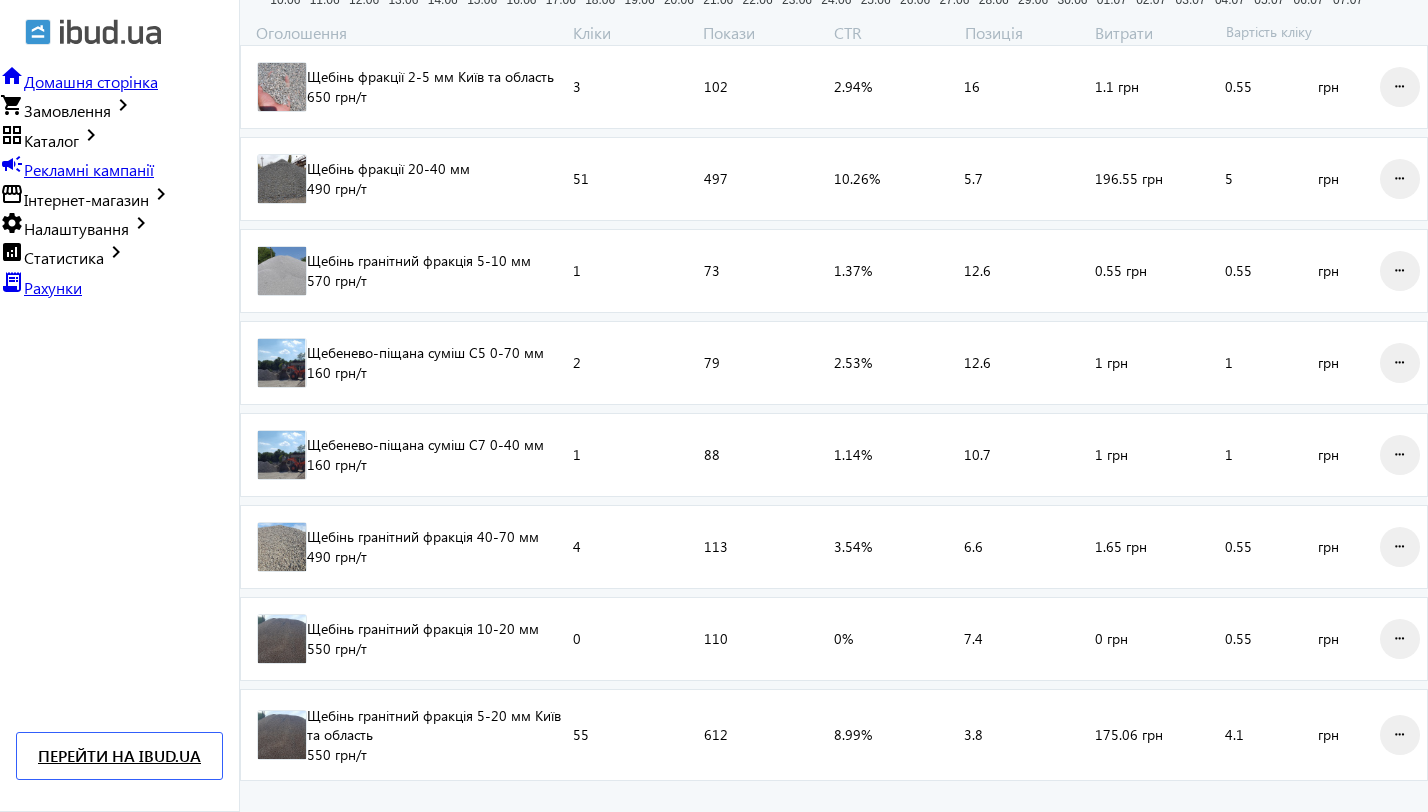 type on "5" 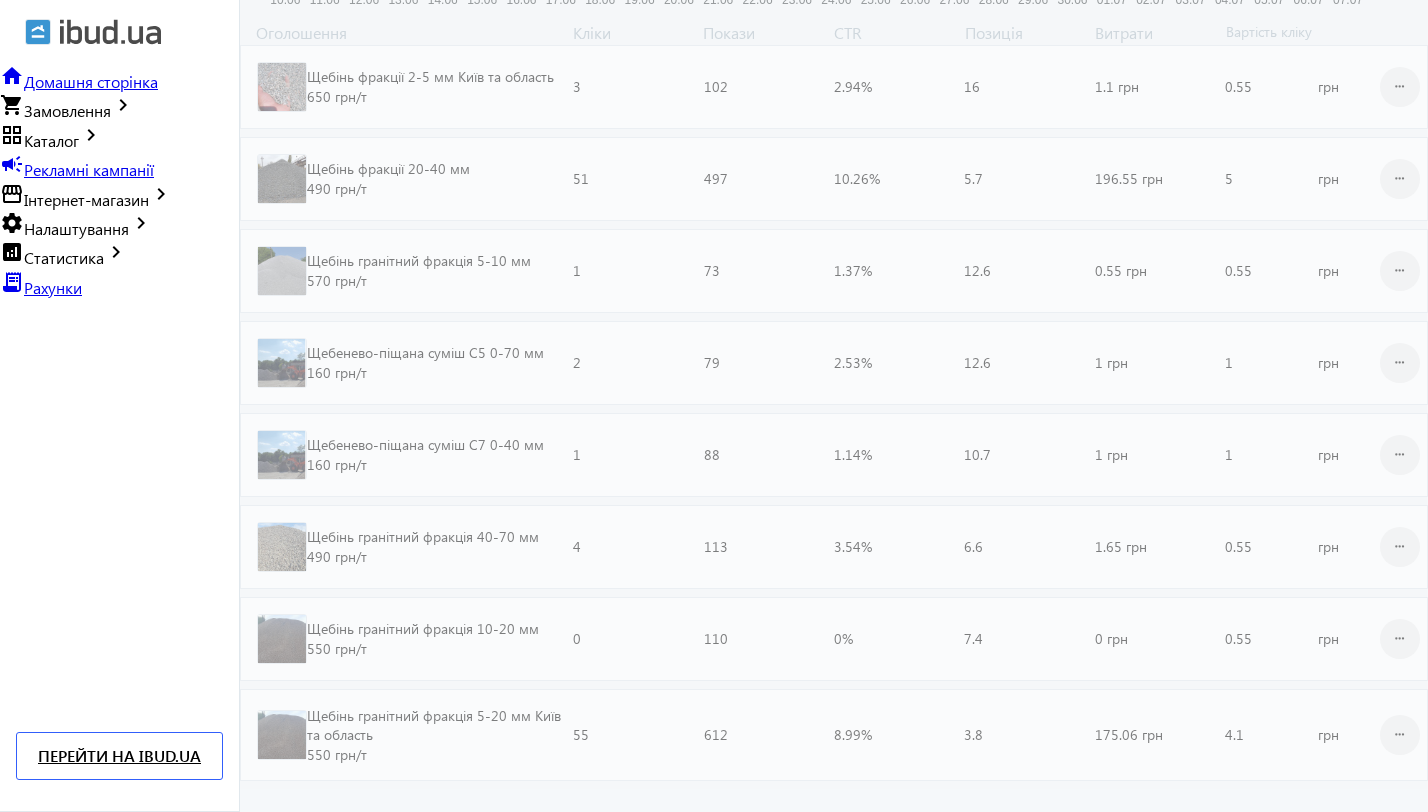 click on "Оголошення Кліки Покази CTR Позиція Витрати Вартість кліку Щебінь фракції 2-5 мм [CITY] та область 650 грн /т Кліки:  3 Покази:  102 CTR:  2.94% Позиція:  16 Витрати:  1.1 грн 0.55 грн more_horiz Щебінь фракції 20-40 мм 490 грн /т Кліки:  51 Покази:  497 CTR:  10.26% Позиція:  5.7 Витрати:  196.55 грн 5 грн more_horiz Щебінь гранітний фракція 5-10 мм 570 грн /т Кліки:  1 Покази:  73 CTR:  1.37% Позиція:  12.6 Витрати:  0.55 грн 0.55 грн more_horiz Щебенево-піщана суміш С5 0-70 мм 160 грн /т Кліки:  2 Покази:  79 CTR:  2.53% Позиція:  12.6 Витрати:  1 грн 1 грн more_horiz Щебенево-піщана суміш С7 0-40 мм 160 грн /т Кліки:  1 Покази:  88 CTR:  1.14% Позиція:  10.7 Витрати:  1 грн 1 грн" at bounding box center (834, 405) 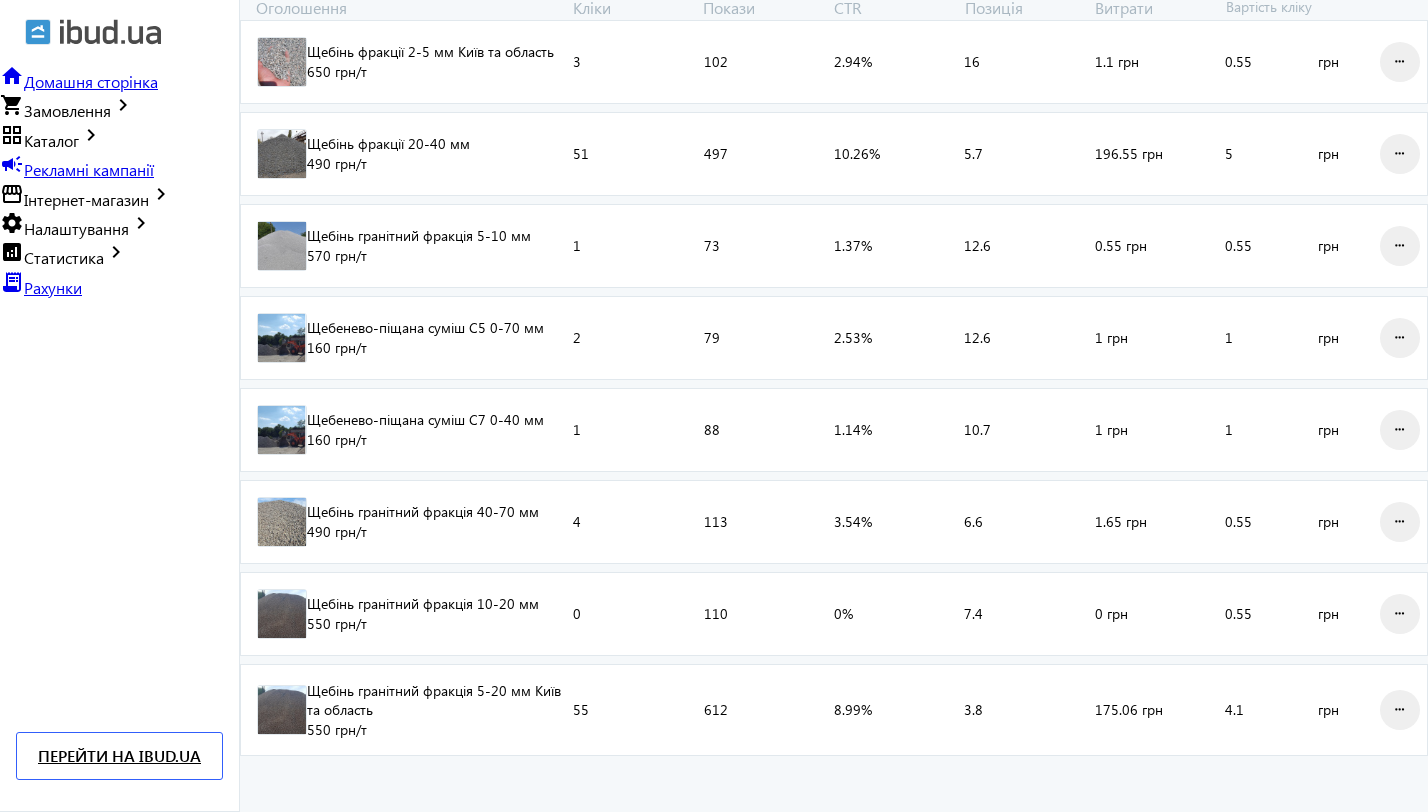 scroll, scrollTop: 777, scrollLeft: 0, axis: vertical 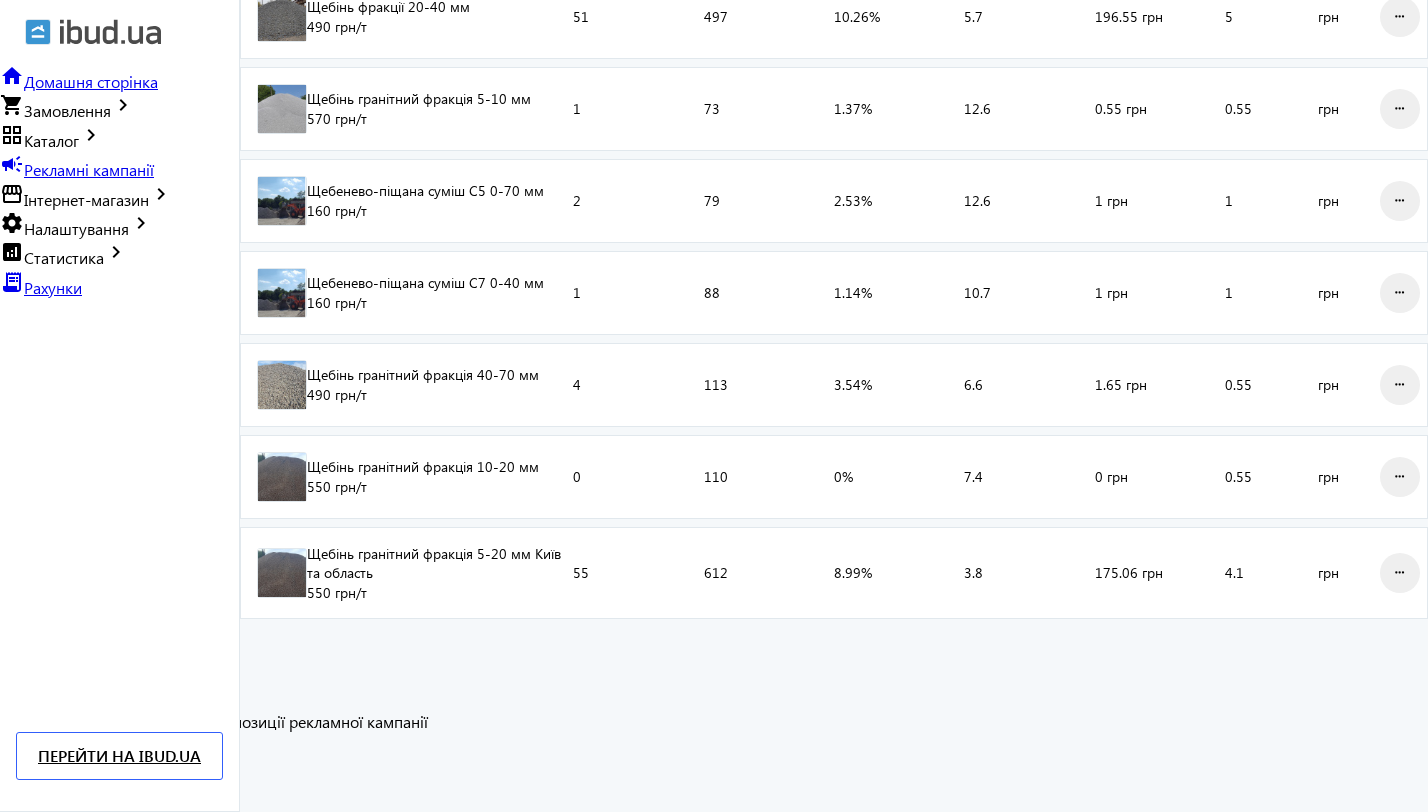 click on "close" at bounding box center [20, 770] 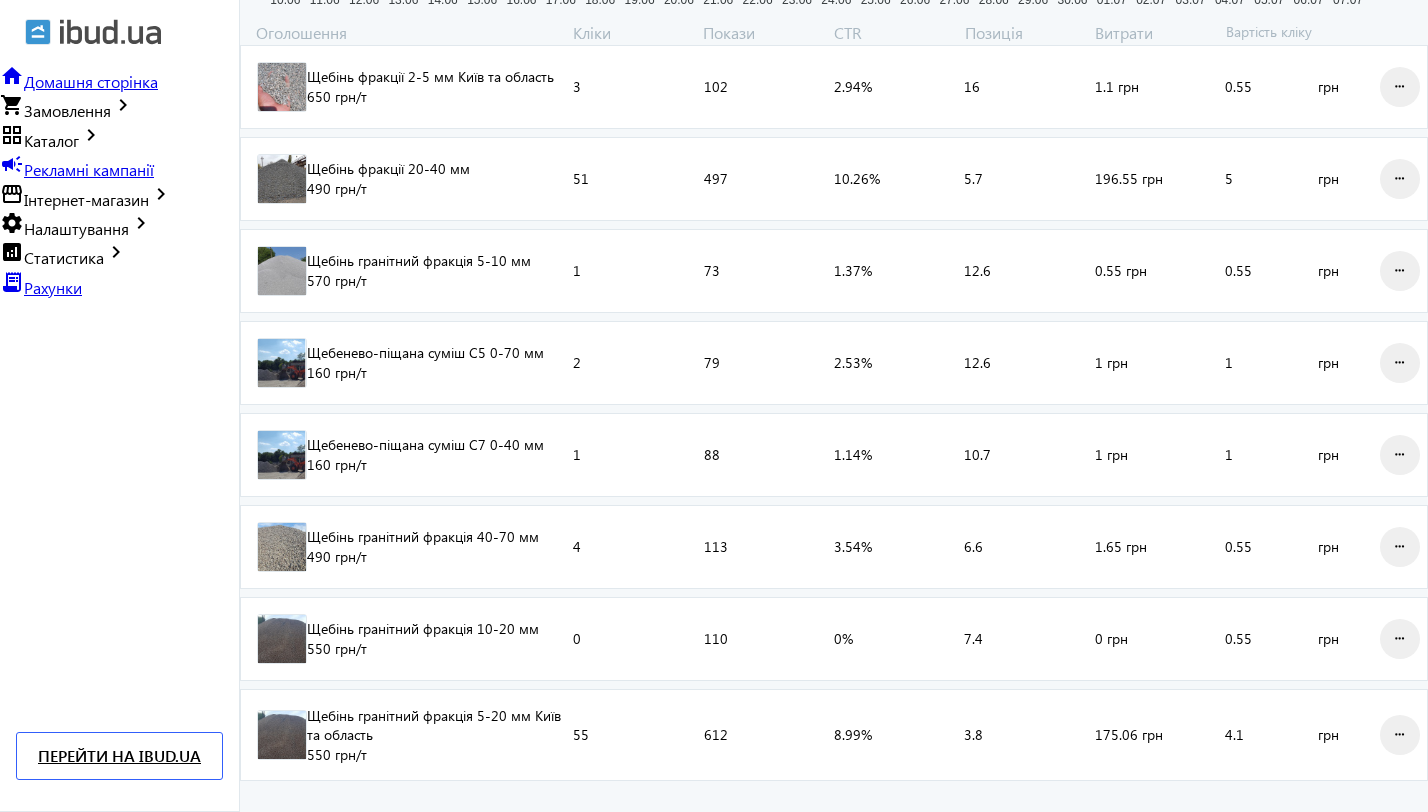click on "4.1" at bounding box center [1271, 735] 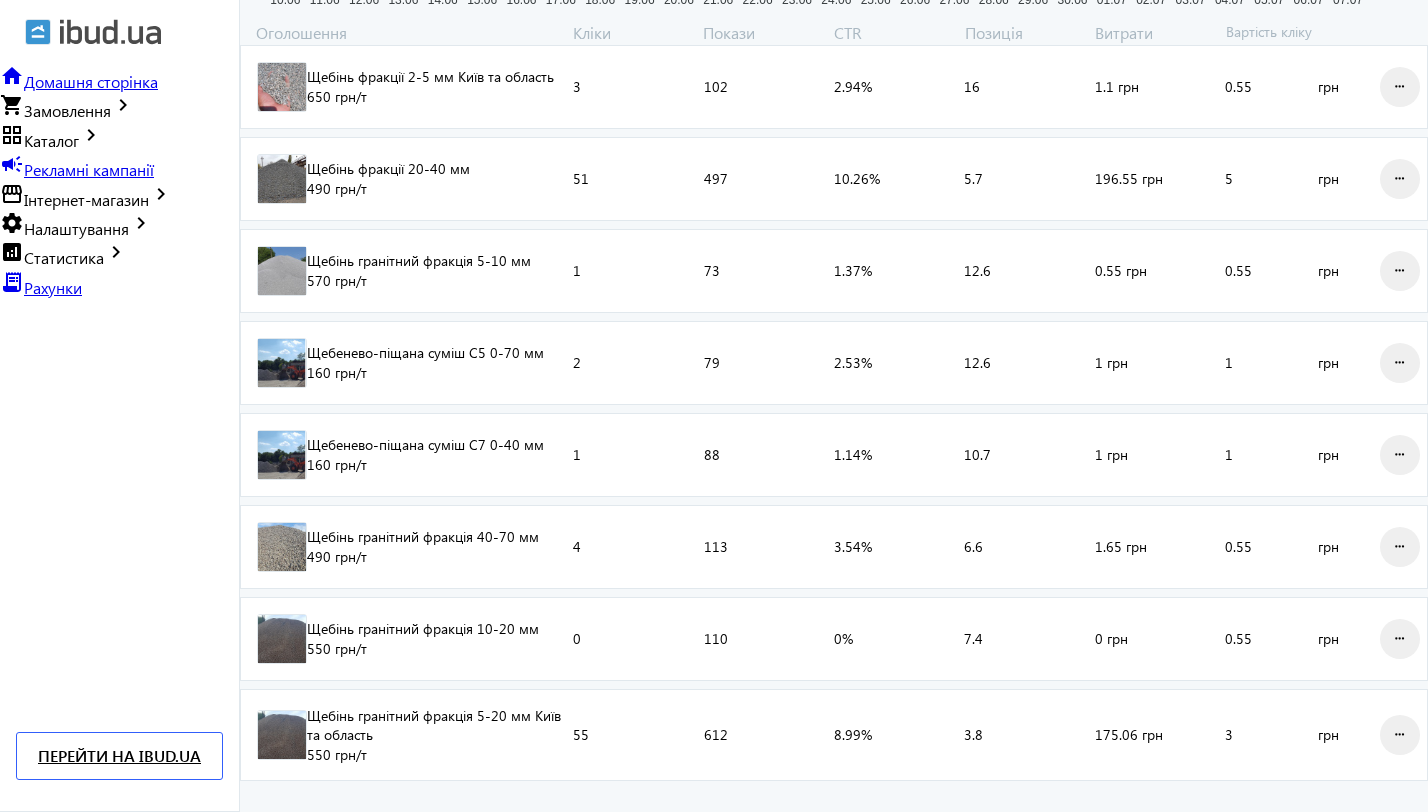 click on "arrow_back Каталоги рекламної кампанії Щебінь 117 Кліки 1674 Покази 6.99 % CTR 6.7 Позиція Покази 160 160 120 120 80 80 40 40 0 0 10.06 10.06 11.06 11.06 12.06 12.06 13.06 13.06 14.06 14.06 15.06 15.06 16.06 16.06 17.06 17.06 18.06 18.06 19.06 19.06 20.06 20.06 21.06 21.06 22.06 22.06 23.06 23.06 24.06 24.06 25.06 25.06 26.06 26.06 27.06 27.06 28.06 28.06 29.06 29.06 30.06 30.06 01.07 01.07 02.07 02.07 03.07 03.07 04.07 04.07 05.07 05.07 06.07 06.07 07.07 07.07 21.06 Покази:  60 21.06 Оголошення Кліки Покази CTR Позиція Витрати Вартість кліку Щебінь фракції 2-5 мм [CITY] та область 650 грн /т Кліки:  3 Покази:  102 CTR:  2.94% Позиція:  16 Витрати:  1.1 грн 0.55 грн more_horiz Щебінь фракції 20-40 мм 490 грн /т Кліки:  51 Покази:  497 CTR:  10.26% Позиція:  5.7 Витрати:  196.55 грн 5 грн /т 1" at bounding box center [834, 121] 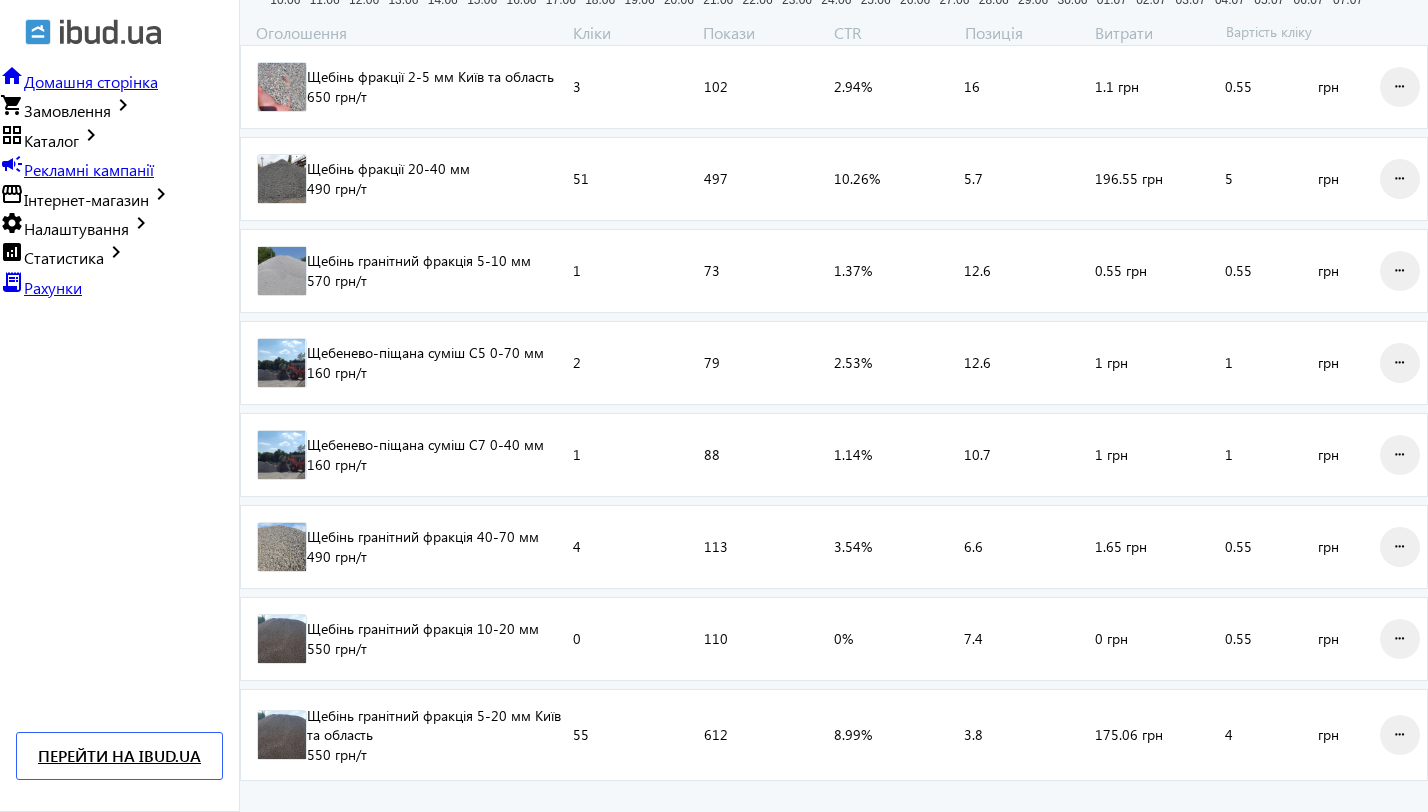 click on "arrow_back Каталоги рекламної кампанії Щебінь 117 Кліки 1674 Покази 6.99 % CTR 6.7 Позиція Покази 160 160 120 120 80 80 40 40 0 0 10.06 10.06 11.06 11.06 12.06 12.06 13.06 13.06 14.06 14.06 15.06 15.06 16.06 16.06 17.06 17.06 18.06 18.06 19.06 19.06 20.06 20.06 21.06 21.06 22.06 22.06 23.06 23.06 24.06 24.06 25.06 25.06 26.06 26.06 27.06 27.06 28.06 28.06 29.06 29.06 30.06 30.06 01.07 01.07 02.07 02.07 03.07 03.07 04.07 04.07 05.07 05.07 06.07 06.07 07.07 07.07 21.06 Покази:  60 21.06 Оголошення Кліки Покази CTR Позиція Витрати Вартість кліку Щебінь фракції 2-5 мм [CITY] та область 650 грн /т Кліки:  3 Покази:  102 CTR:  2.94% Позиція:  16 Витрати:  1.1 грн 0.55 грн more_horiz Щебінь фракції 20-40 мм 490 грн /т Кліки:  51 Покази:  497 CTR:  10.26% Позиція:  5.7 Витрати:  196.55 грн 5 грн /т 1" at bounding box center [834, 121] 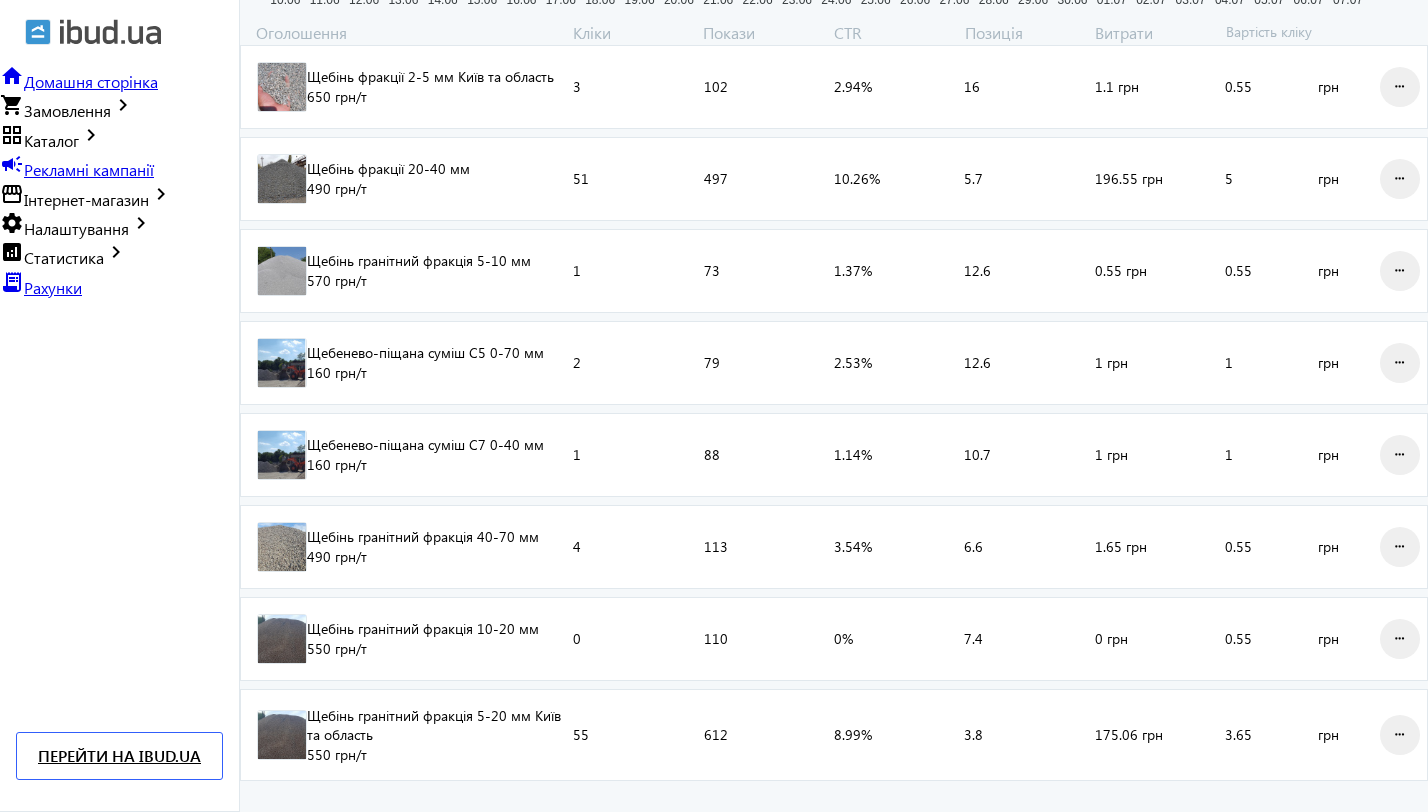 click on "arrow_back Каталоги рекламної кампанії Щебінь 117 Кліки 1674 Покази 6.99 % CTR 6.7 Позиція Покази 160 160 120 120 80 80 40 40 0 0 10.06 10.06 11.06 11.06 12.06 12.06 13.06 13.06 14.06 14.06 15.06 15.06 16.06 16.06 17.06 17.06 18.06 18.06 19.06 19.06 20.06 20.06 21.06 21.06 22.06 22.06 23.06 23.06 24.06 24.06 25.06 25.06 26.06 26.06 27.06 27.06 28.06 28.06 29.06 29.06 30.06 30.06 01.07 01.07 02.07 02.07 03.07 03.07 04.07 04.07 05.07 05.07 06.07 06.07 07.07 07.07 21.06 Покази:  60 21.06 Оголошення Кліки Покази CTR Позиція Витрати Вартість кліку Щебінь фракції 2-5 мм [CITY] та область 650 грн /т Кліки:  3 Покази:  102 CTR:  2.94% Позиція:  16 Витрати:  1.1 грн 0.55 грн more_horiz Щебінь фракції 20-40 мм 490 грн /т Кліки:  51 Покази:  497 CTR:  10.26% Позиція:  5.7 Витрати:  196.55 грн 5 грн /т 1" at bounding box center [834, 121] 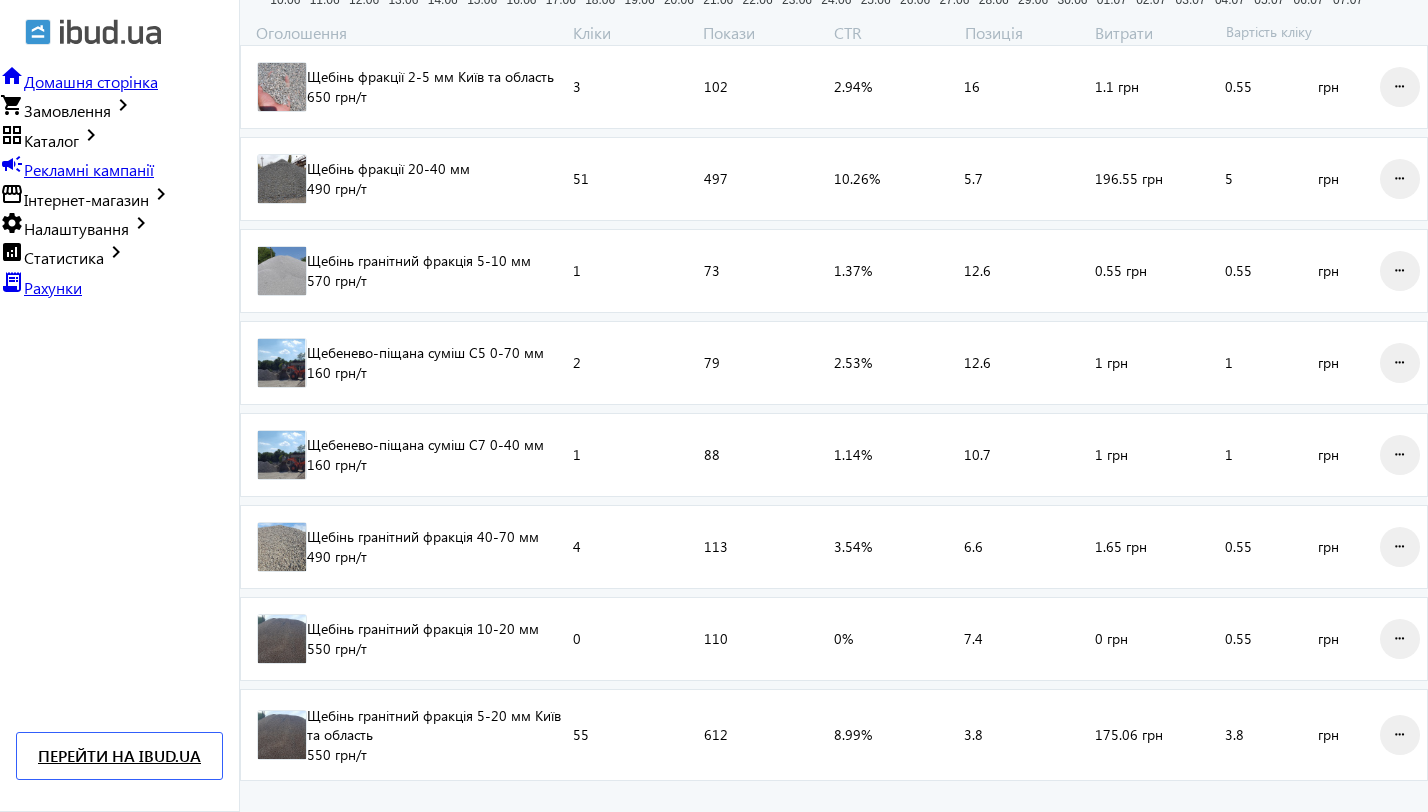type on "3.8" 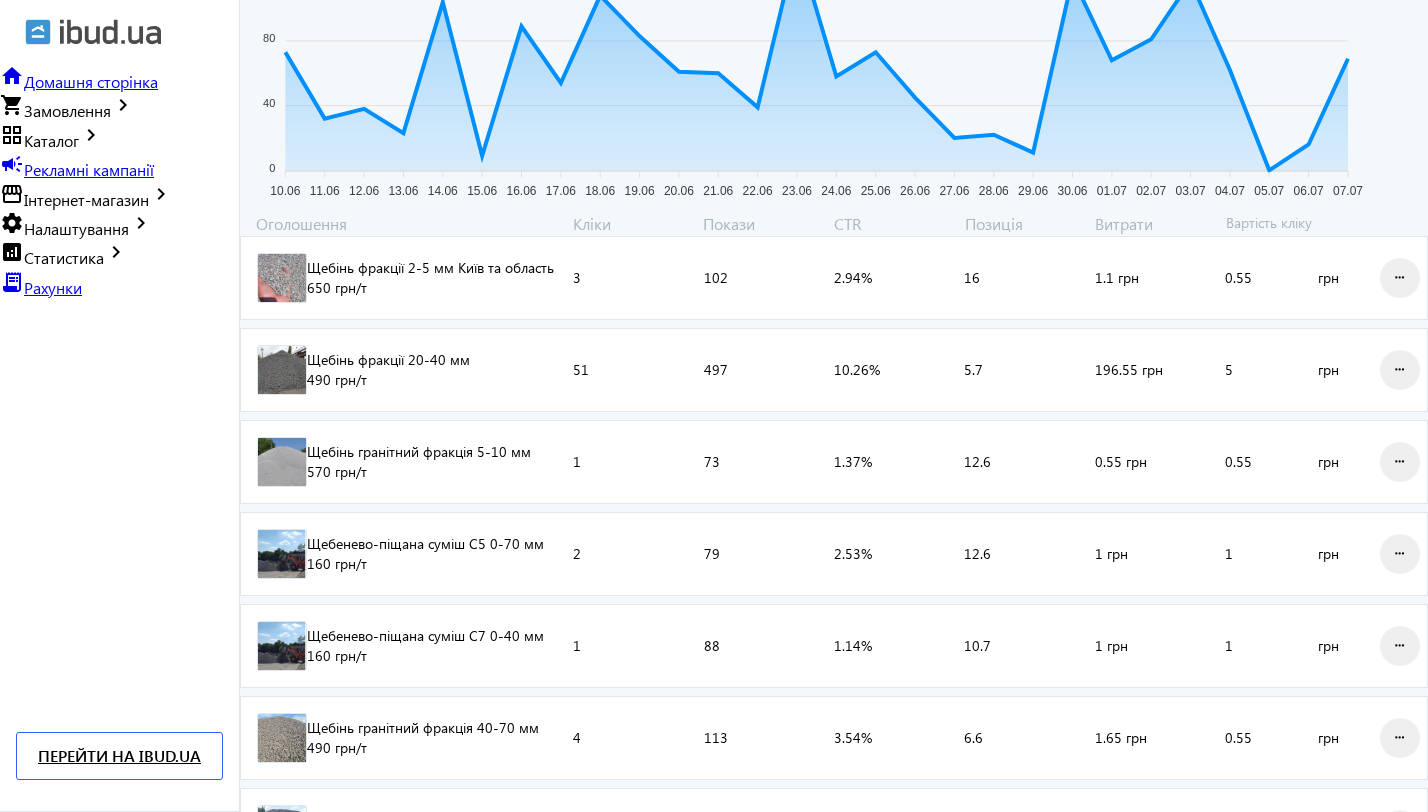 scroll, scrollTop: 415, scrollLeft: 0, axis: vertical 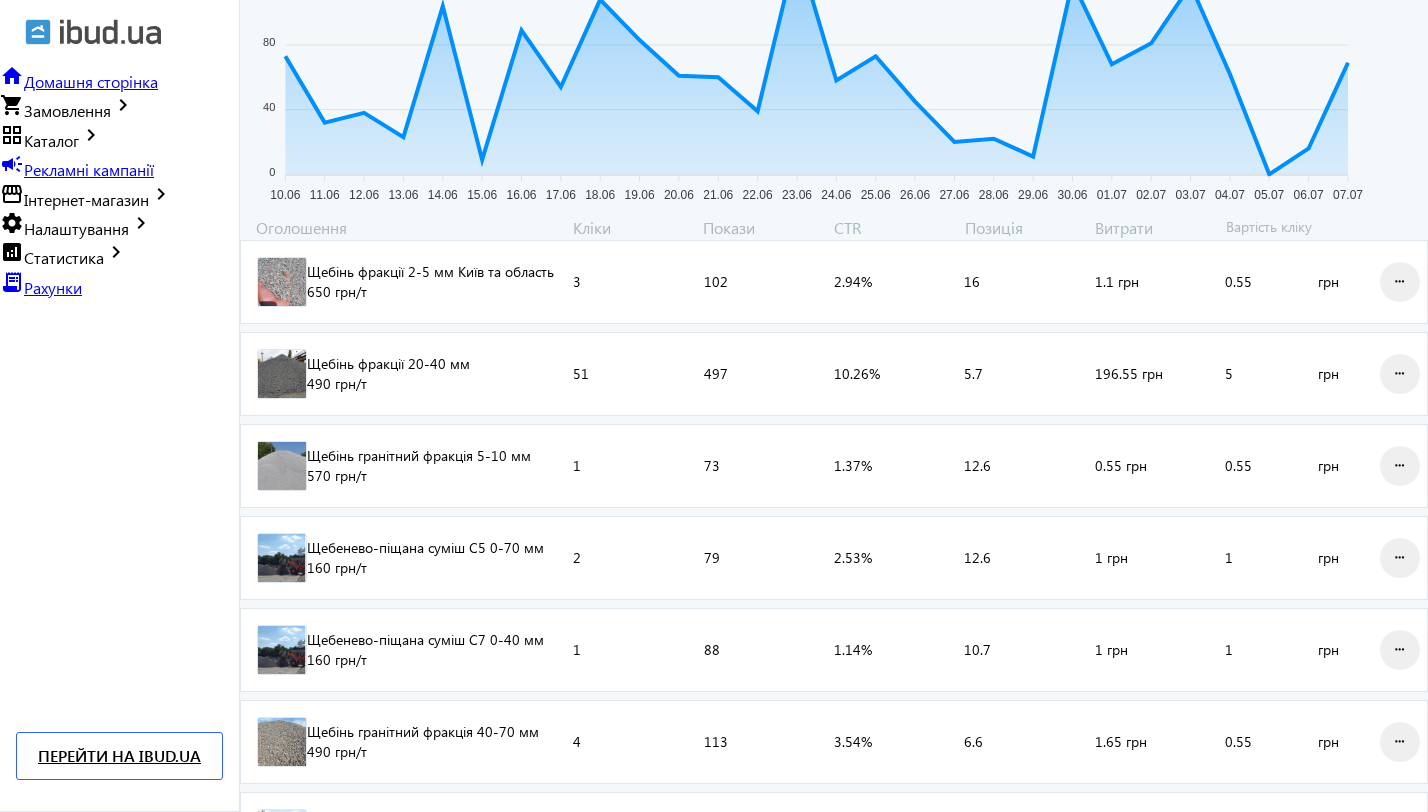 click on "5" at bounding box center [1271, 374] 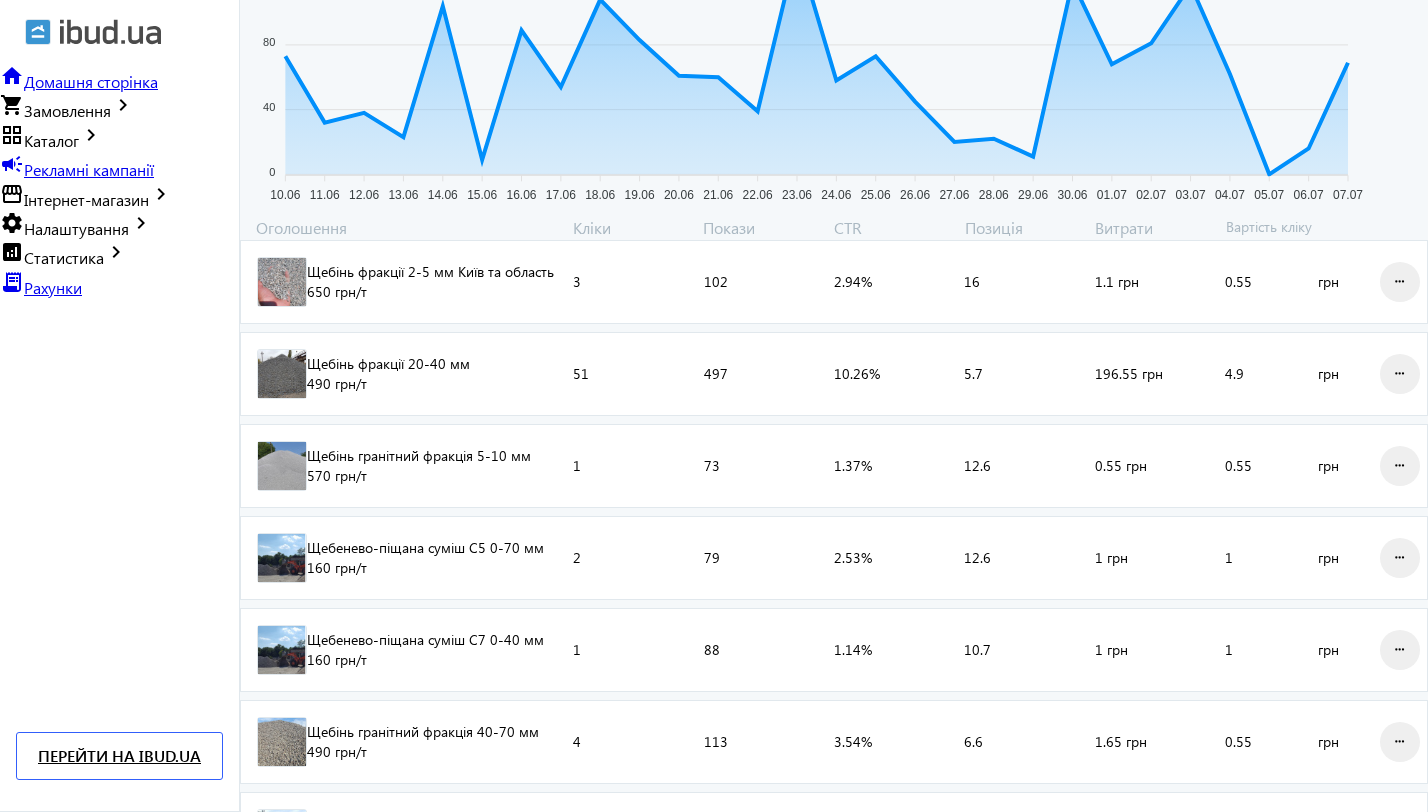 click on "Оголошення Кліки Покази CTR Позиція Витрати Вартість кліку Щебінь фракції 2-5 мм [CITY] та область 650 грн /т Кліки:  3 Покази:  102 CTR:  2.94% Позиція:  16 Витрати:  1.1 грн 0.55 грн more_horiz Щебінь фракції 20-40 мм 490 грн /т Кліки:  51 Покази:  497 CTR:  10.26% Позиція:  5.7 Витрати:  196.55 грн 4.9 грн more_horiz Щебінь гранітний фракція 5-10 мм 570 грн /т Кліки:  1 Покази:  73 CTR:  1.37% Позиція:  12.6 Витрати:  0.55 грн 0.55 грн more_horiz Щебенево-піщана суміш С5 0-70 мм 160 грн /т Кліки:  2 Покази:  79 CTR:  2.53% Позиція:  12.6 Витрати:  1 грн 1 грн more_horiz Щебенево-піщана суміш С7 0-40 мм 160 грн /т Кліки:  1 Покази:  88 CTR:  1.14% Позиція:  10.7 Витрати:  1 грн 1 грн" at bounding box center (834, 600) 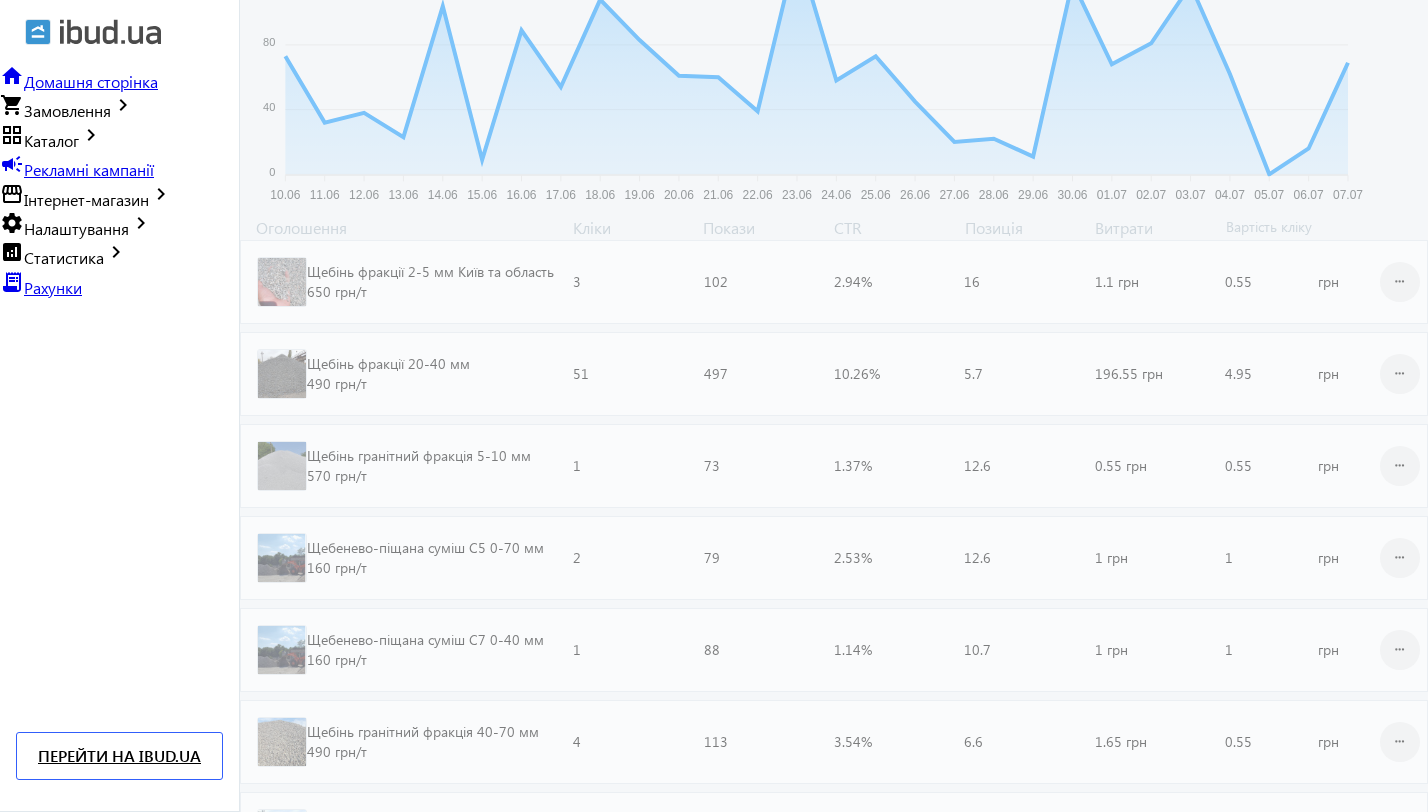 click on "Оголошення Кліки Покази CTR Позиція Витрати Вартість кліку Щебінь фракції 2-5 мм [CITY] та область 650 грн /т Кліки:  3 Покази:  102 CTR:  2.94% Позиція:  16 Витрати:  1.1 грн 0.55 грн more_horiz Щебінь фракції 20-40 мм 490 грн /т Кліки:  51 Покази:  497 CTR:  10.26% Позиція:  5.7 Витрати:  196.55 грн 4.95 грн more_horiz Щебінь гранітний фракція 5-10 мм 570 грн /т Кліки:  1 Покази:  73 CTR:  1.37% Позиція:  12.6 Витрати:  0.55 грн 0.55 грн more_horiz Щебенево-піщана суміш С5 0-70 мм 160 грн /т Кліки:  2 Покази:  79 CTR:  2.53% Позиція:  12.6 Витрати:  1 грн 1 грн more_horiz Щебенево-піщана суміш С7 0-40 мм 160 грн /т Кліки:  1 Покази:  88 CTR:  1.14% Позиція:  10.7 Витрати:  1 грн 1 грн" at bounding box center (834, 600) 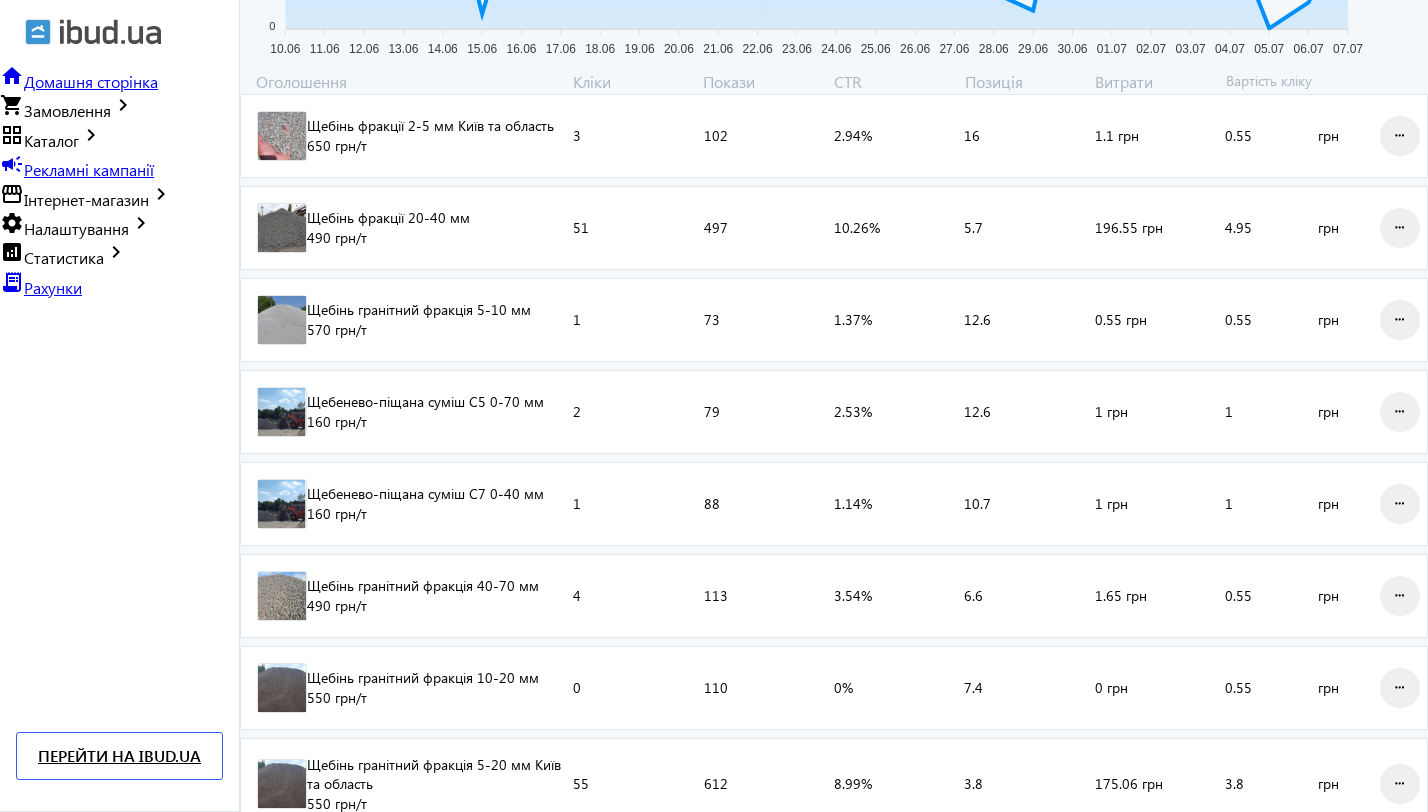 scroll, scrollTop: 551, scrollLeft: 0, axis: vertical 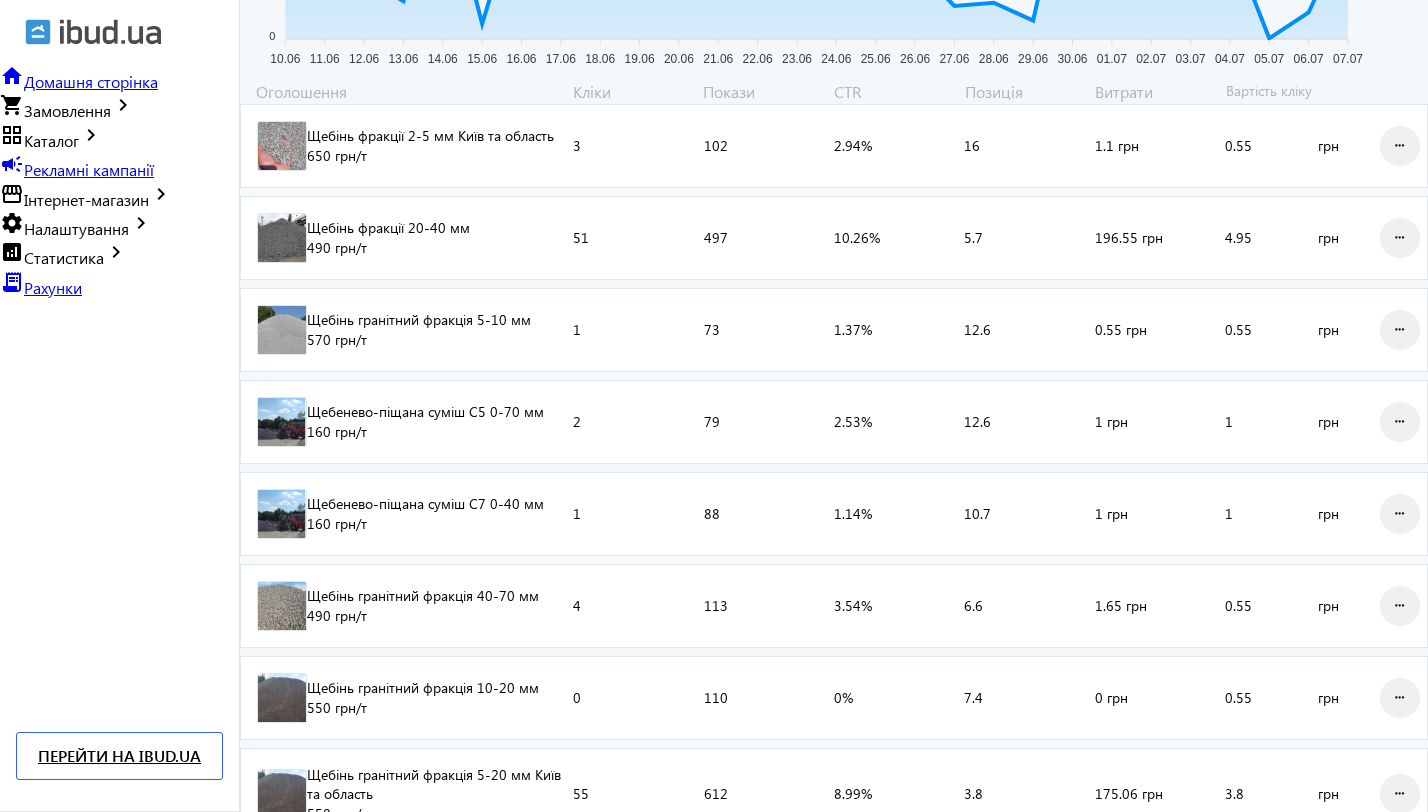 click on "4.95" at bounding box center (1271, 238) 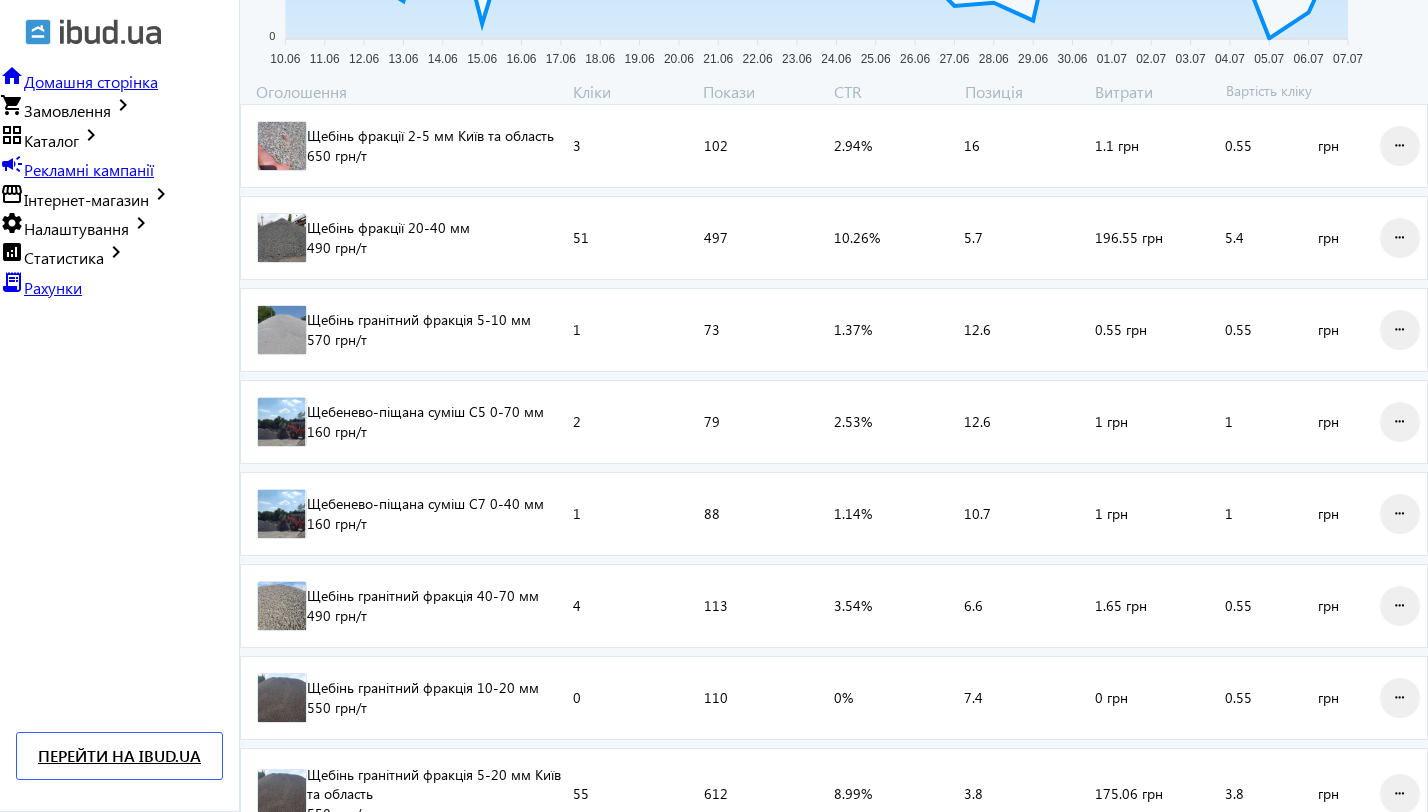 click on "5.4" at bounding box center (1271, 238) 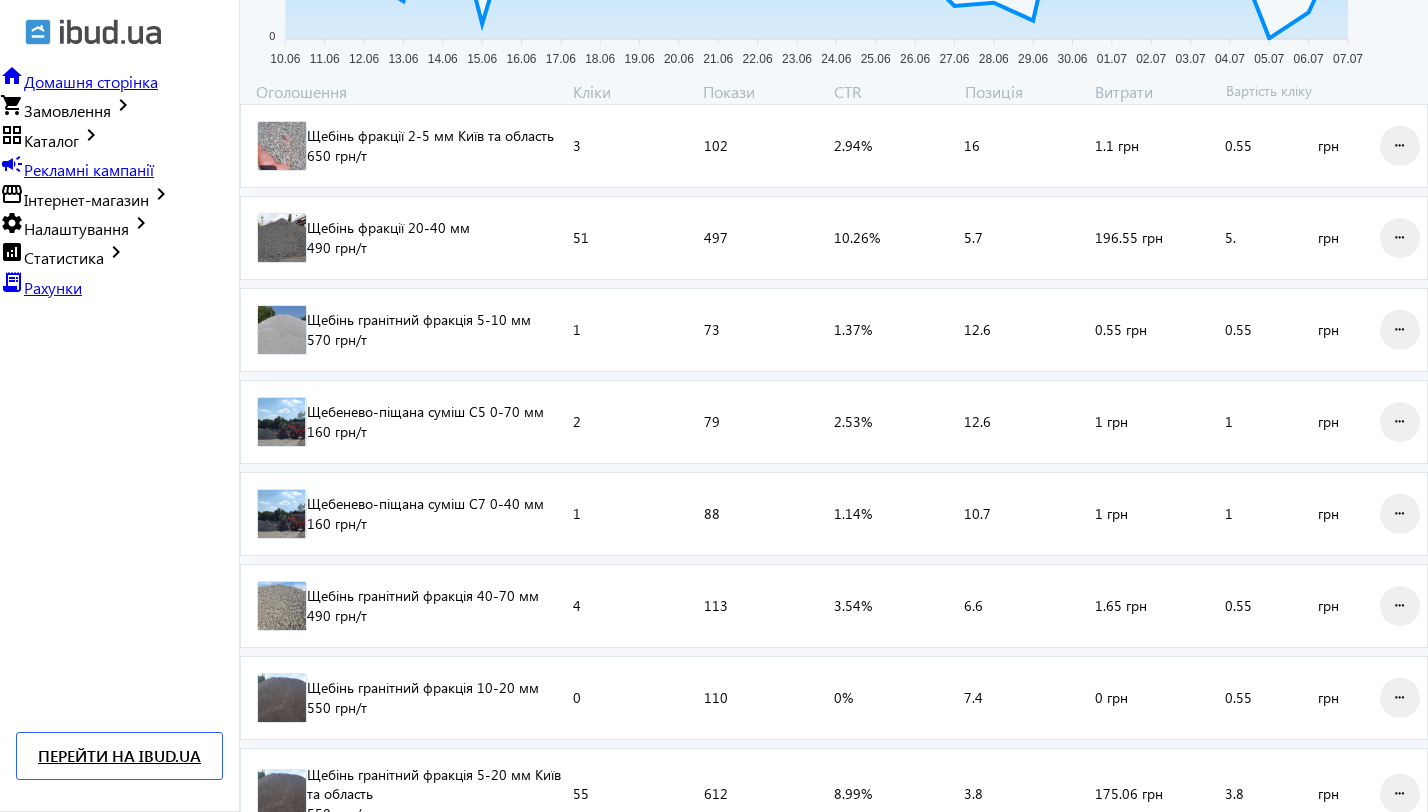 type on "5.15" 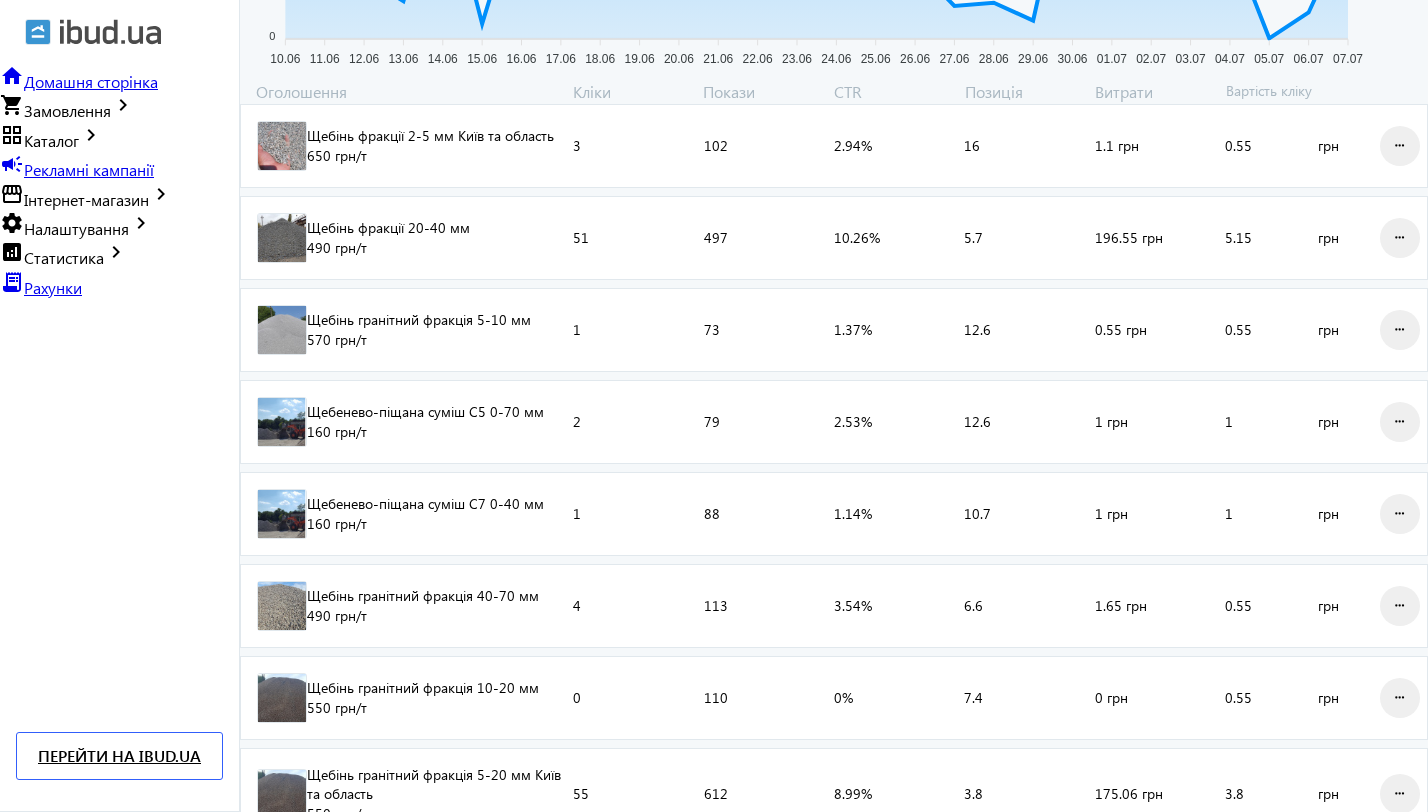 click on "Оголошення Кліки Покази CTR Позиція Витрати Вартість кліку Щебінь фракції 2-5 мм [CITY] та область 650 грн /т Кліки:  3 Покази:  102 CTR:  2.94% Позиція:  16 Витрати:  1.1 грн 0.55 грн more_horiz Щебінь фракції 20-40 мм 490 грн /т Кліки:  51 Покази:  497 CTR:  10.26% Позиція:  5.7 Витрати:  196.55 грн 5.15 грн more_horiz Щебінь гранітний фракція 5-10 мм 570 грн /т Кліки:  1 Покази:  73 CTR:  1.37% Позиція:  12.6 Витрати:  0.55 грн 0.55 грн more_horiz Щебенево-піщана суміш С5 0-70 мм 160 грн /т Кліки:  2 Покази:  79 CTR:  2.53% Позиція:  12.6 Витрати:  1 грн 1 грн more_horiz Щебенево-піщана суміш С7 0-40 мм 160 грн /т Кліки:  1 Покази:  88 CTR:  1.14% Позиція:  10.7 Витрати:  1 грн 1 /т" at bounding box center [834, 464] 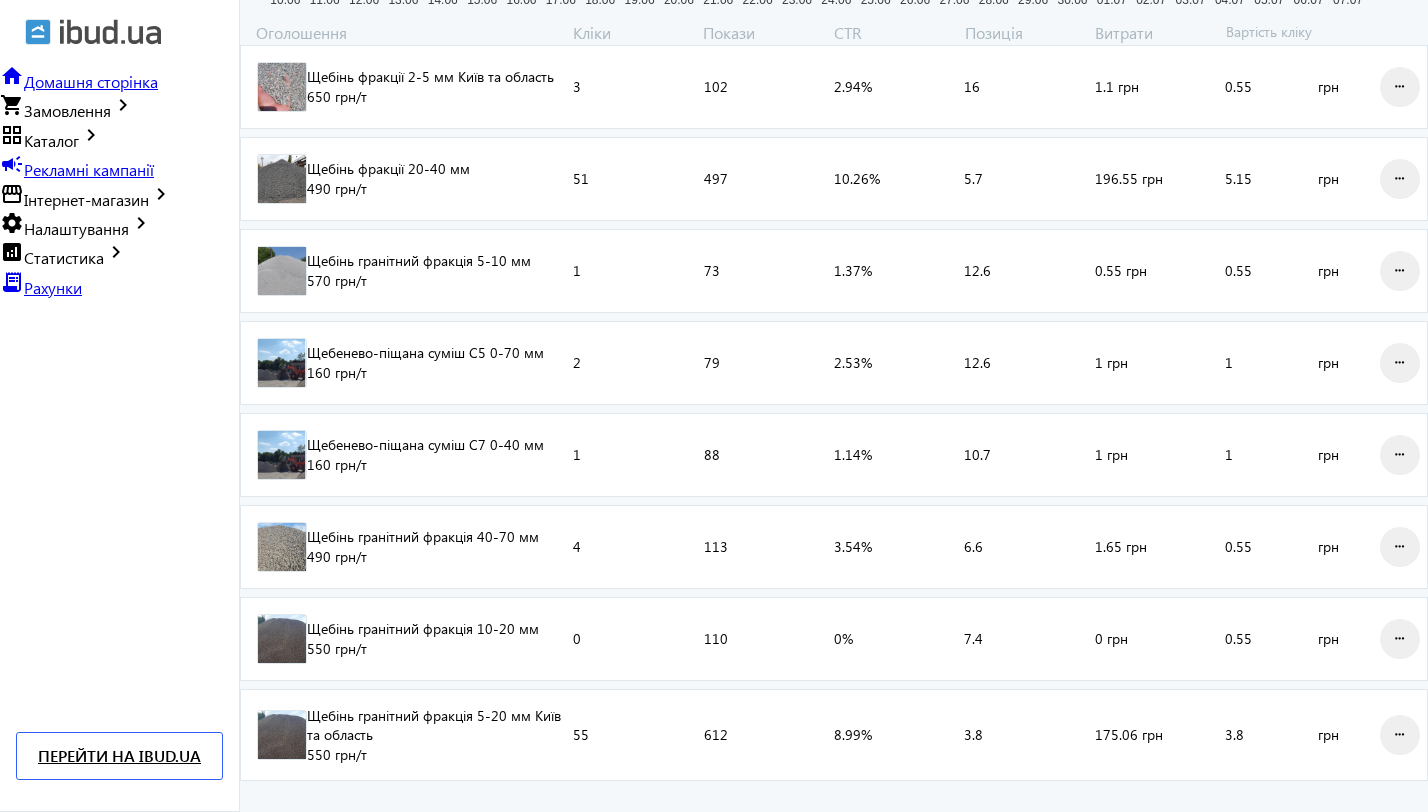 scroll, scrollTop: 777, scrollLeft: 0, axis: vertical 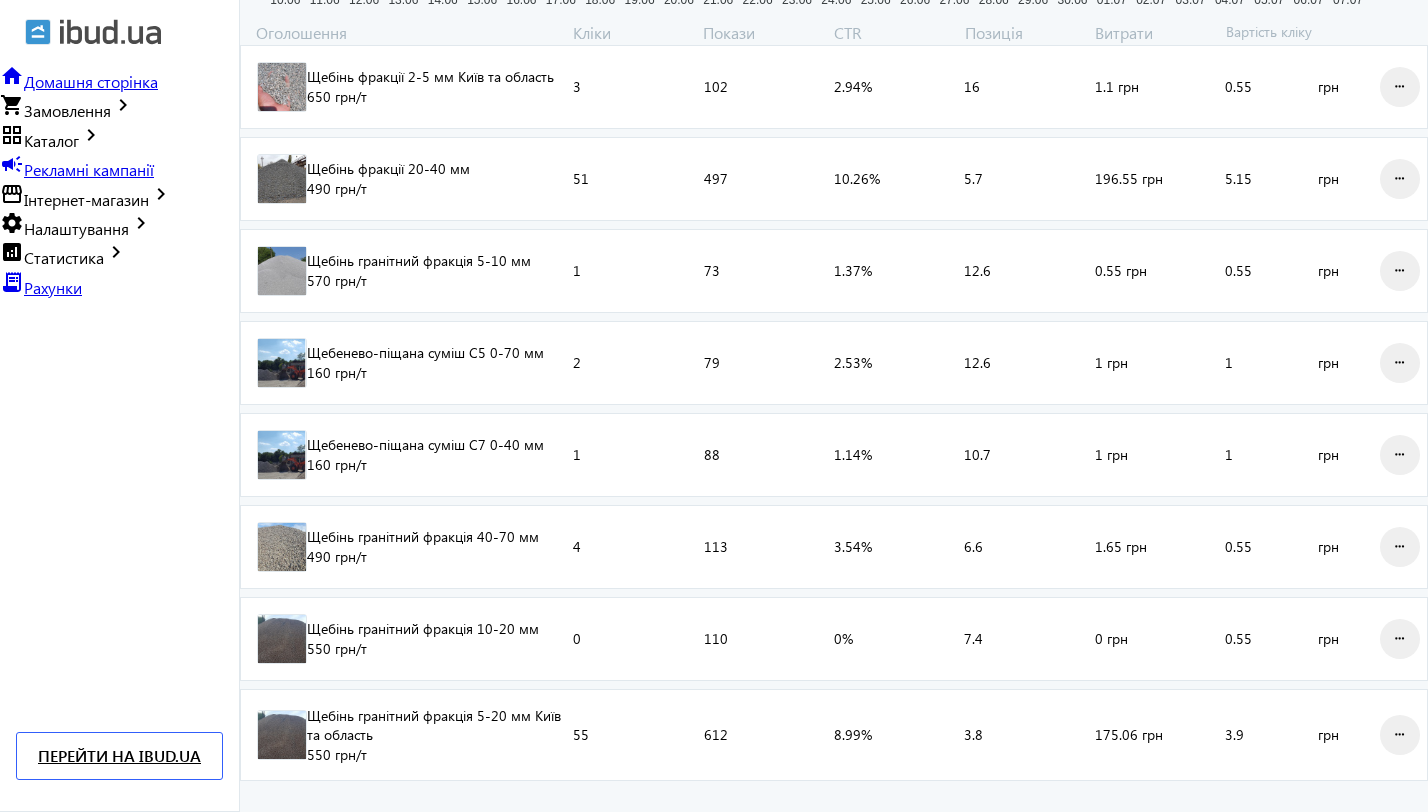 click on "arrow_back Каталоги рекламної кампанії Щебінь 117 Кліки 1674 Покази 6.99 % CTR 6.7 Позиція Покази 160 160 120 120 80 80 40 40 0 0 10.06 10.06 11.06 11.06 12.06 12.06 13.06 13.06 14.06 14.06 15.06 15.06 16.06 16.06 17.06 17.06 18.06 18.06 19.06 19.06 20.06 20.06 21.06 21.06 22.06 22.06 23.06 23.06 24.06 24.06 25.06 25.06 26.06 26.06 27.06 27.06 28.06 28.06 29.06 29.06 30.06 30.06 01.07 01.07 02.07 02.07 03.07 03.07 04.07 04.07 05.07 05.07 06.07 06.07 07.07 07.07 23.06 Покази:  140 23.06 Оголошення Кліки Покази CTR Позиція Витрати Вартість кліку Щебінь фракції 2-5 мм [CITY] та область 650 грн /т Кліки:  3 Покази:  102 CTR:  2.94% Позиція:  16 Витрати:  1.1 грн 0.55 грн more_horiz Щебінь фракції 20-40 мм 490 грн /т Кліки:  51 Покази:  497 CTR:  10.26% Позиція:  5.7 Витрати:  196.55 грн 5.15 грн 1" at bounding box center (834, 121) 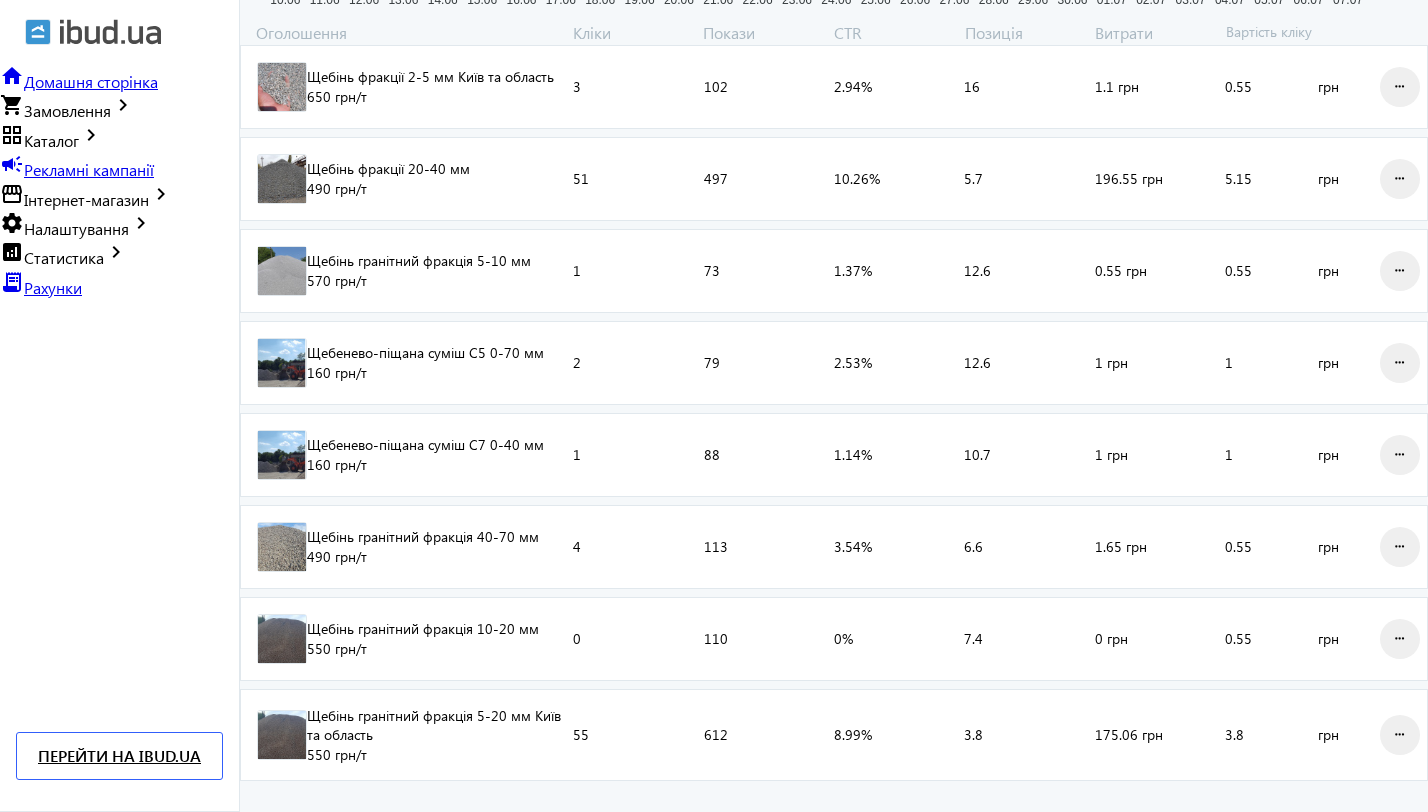 click on "arrow_back Каталоги рекламної кампанії Щебінь 117 Кліки 1674 Покази 6.99 % CTR 6.7 Позиція Покази 160 160 120 120 80 80 40 40 0 0 10.06 10.06 11.06 11.06 12.06 12.06 13.06 13.06 14.06 14.06 15.06 15.06 16.06 16.06 17.06 17.06 18.06 18.06 19.06 19.06 20.06 20.06 21.06 21.06 22.06 22.06 23.06 23.06 24.06 24.06 25.06 25.06 26.06 26.06 27.06 27.06 28.06 28.06 29.06 29.06 30.06 30.06 01.07 01.07 02.07 02.07 03.07 03.07 04.07 04.07 05.07 05.07 06.07 06.07 07.07 07.07 23.06 Покази:  140 23.06 Оголошення Кліки Покази CTR Позиція Витрати Вартість кліку Щебінь фракції 2-5 мм [CITY] та область 650 грн /т Кліки:  3 Покази:  102 CTR:  2.94% Позиція:  16 Витрати:  1.1 грн 0.55 грн more_horiz Щебінь фракції 20-40 мм 490 грн /т Кліки:  51 Покази:  497 CTR:  10.26% Позиція:  5.7 Витрати:  196.55 грн 5.15 грн 1" at bounding box center [834, 121] 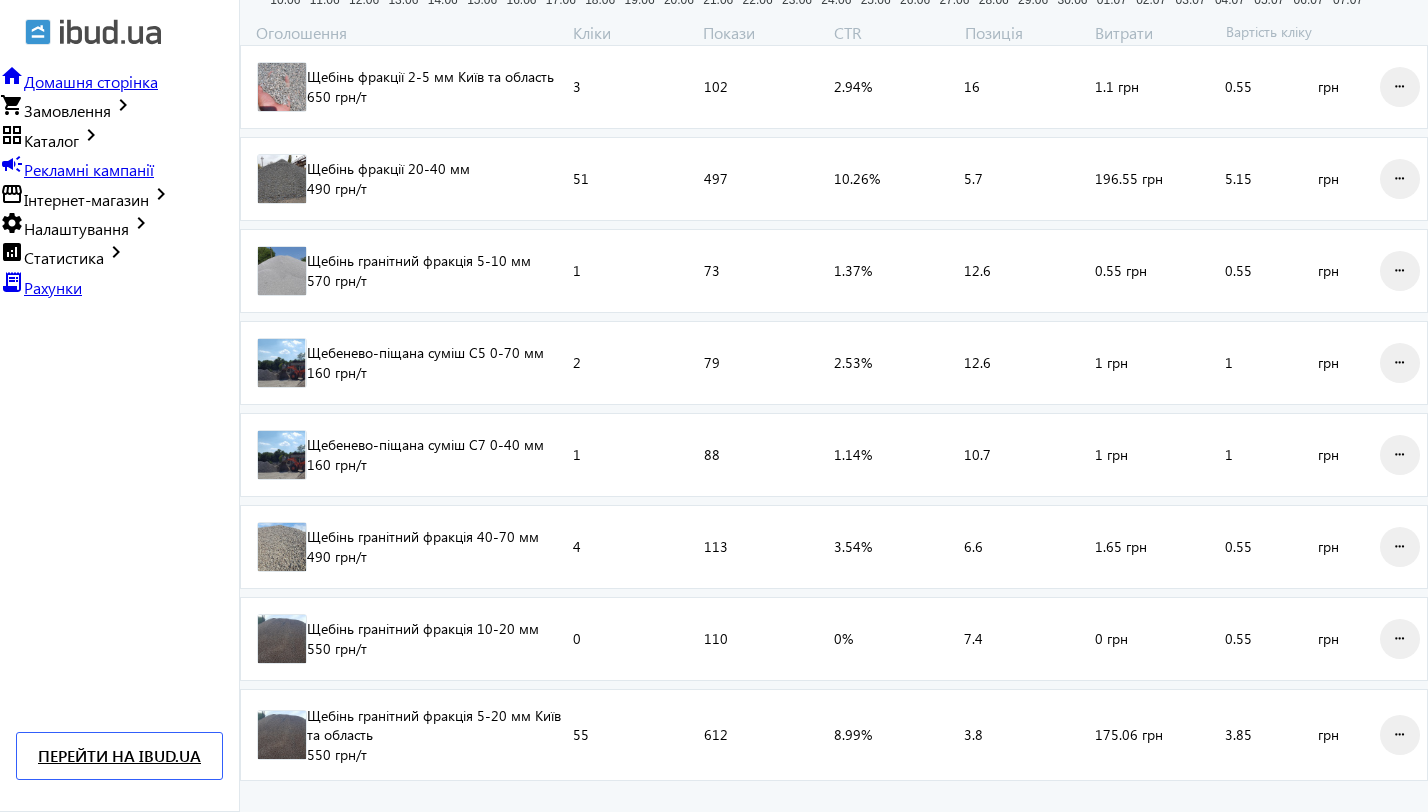 type on "3.85" 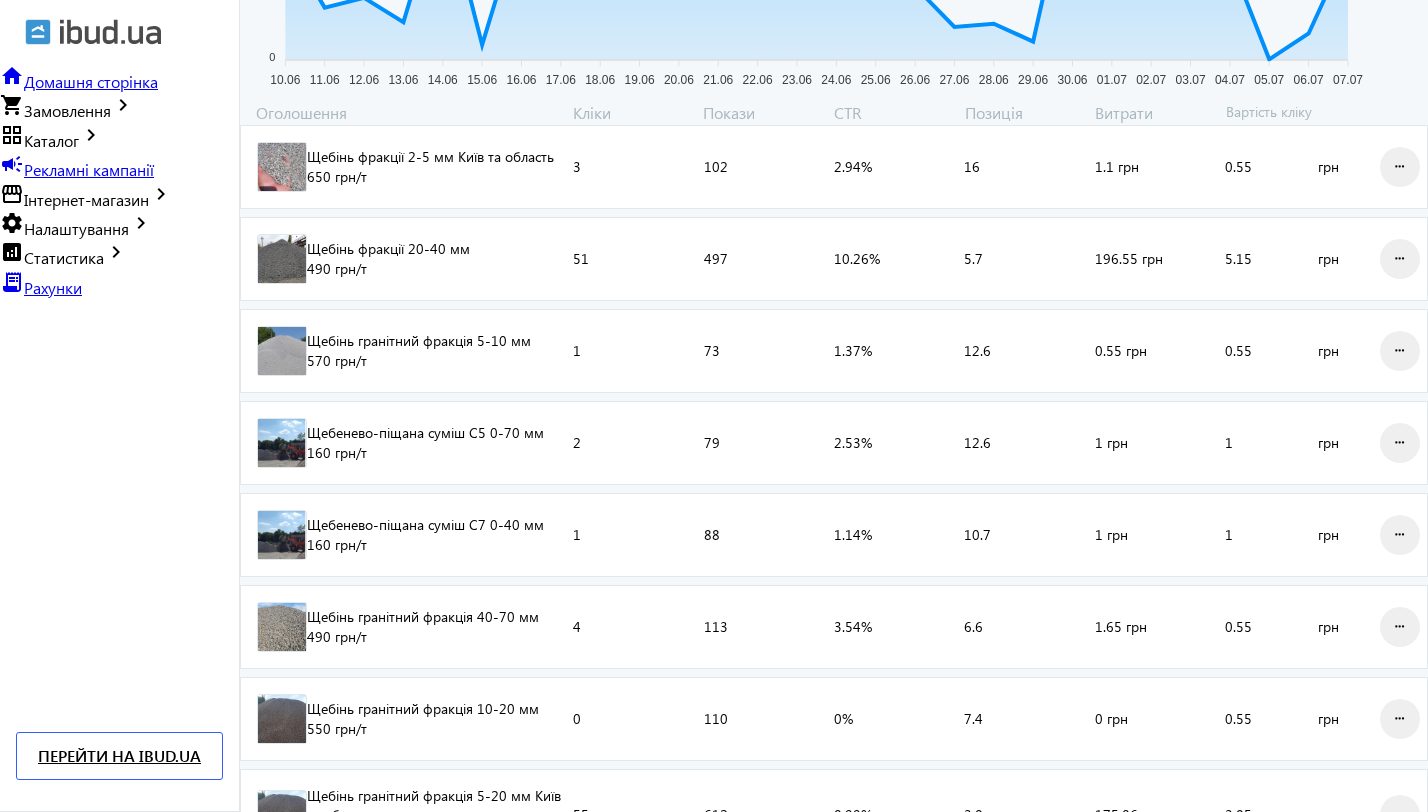 scroll, scrollTop: 519, scrollLeft: 0, axis: vertical 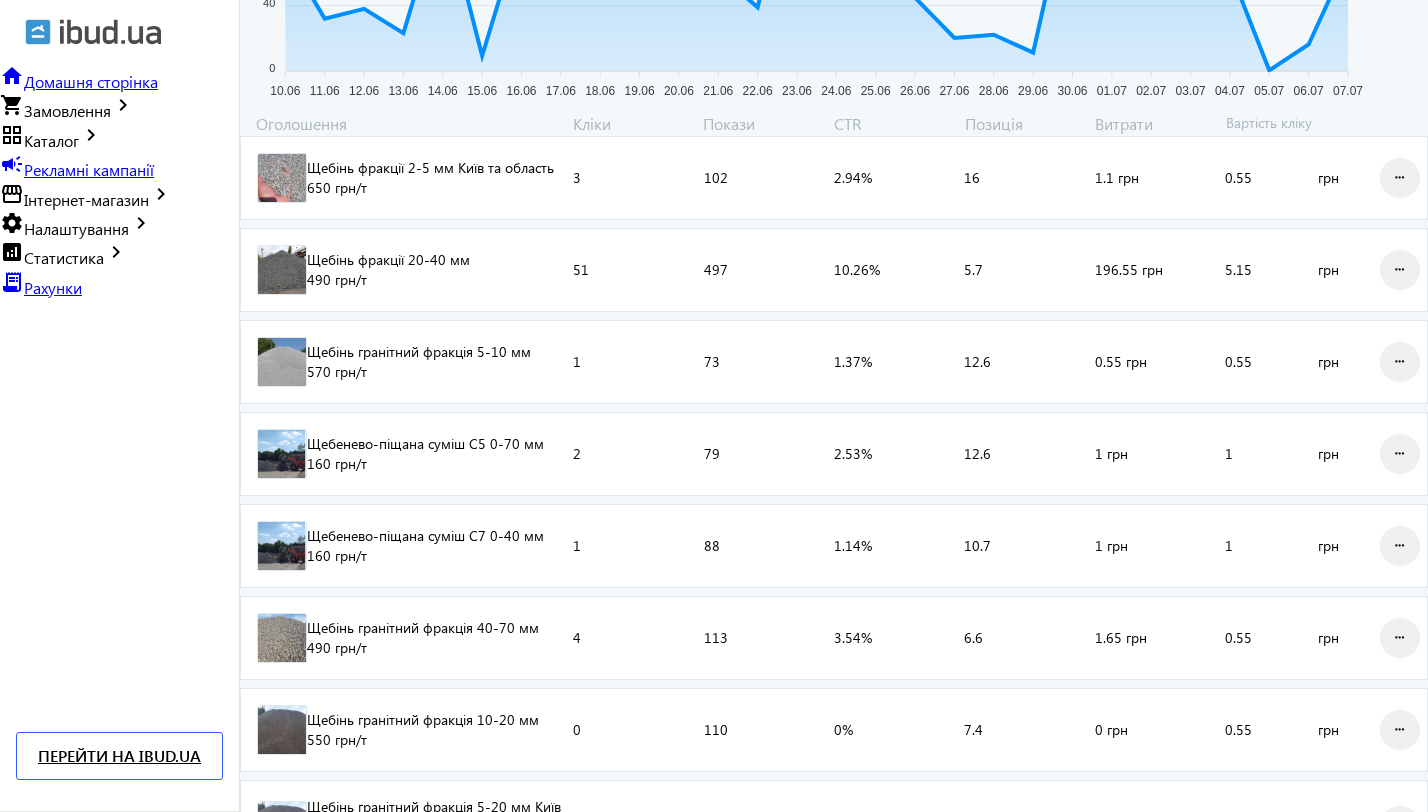 click on "5.15" at bounding box center (1271, 270) 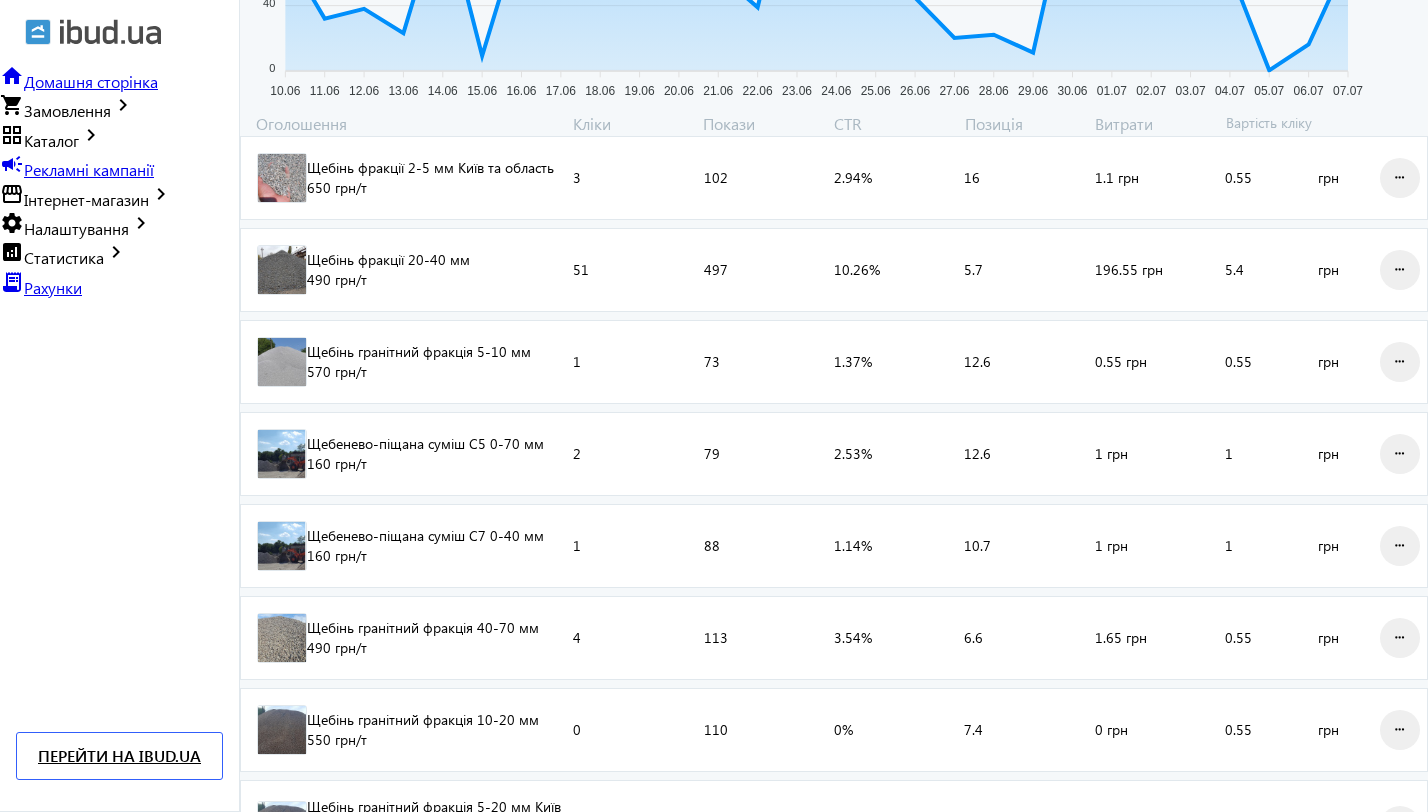 type on "5.4" 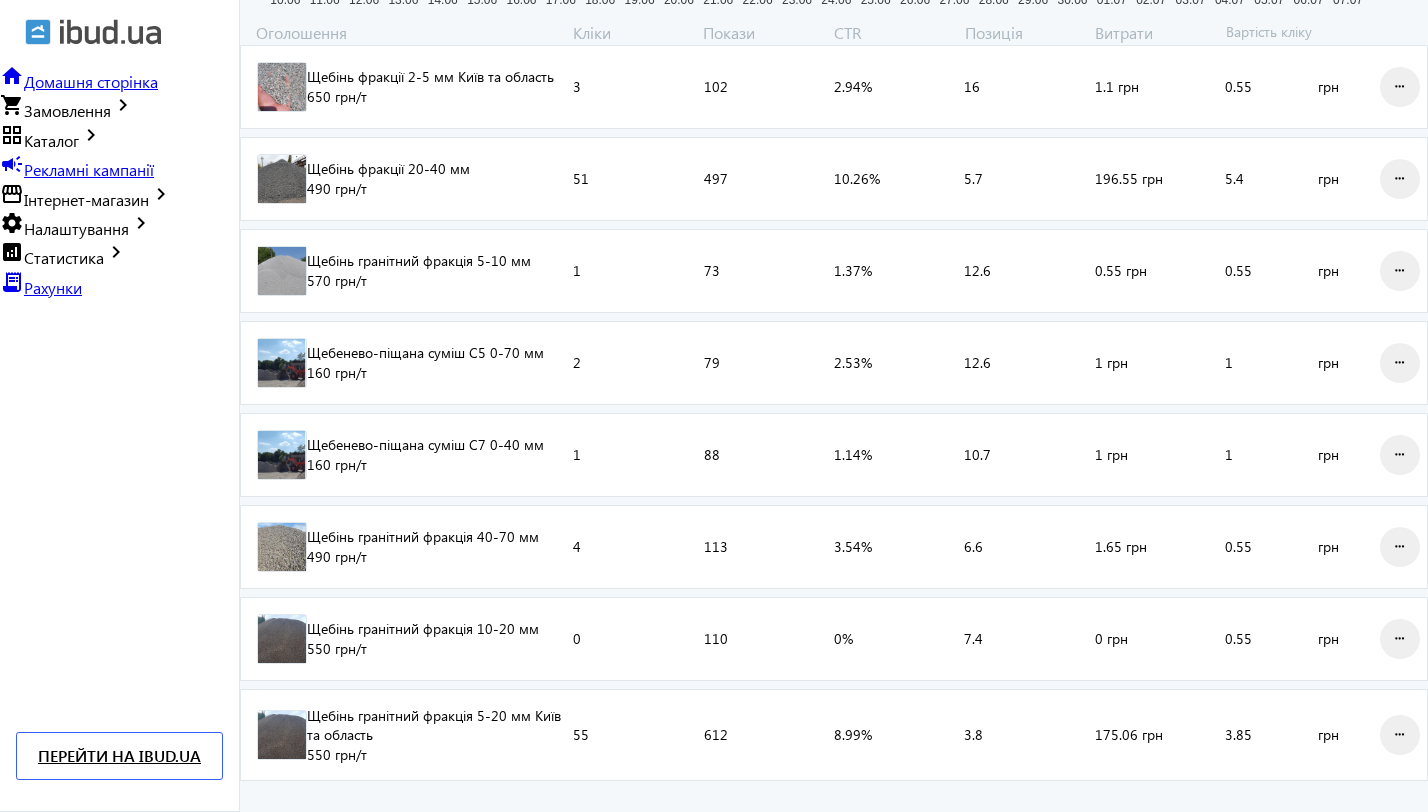 scroll, scrollTop: 777, scrollLeft: 0, axis: vertical 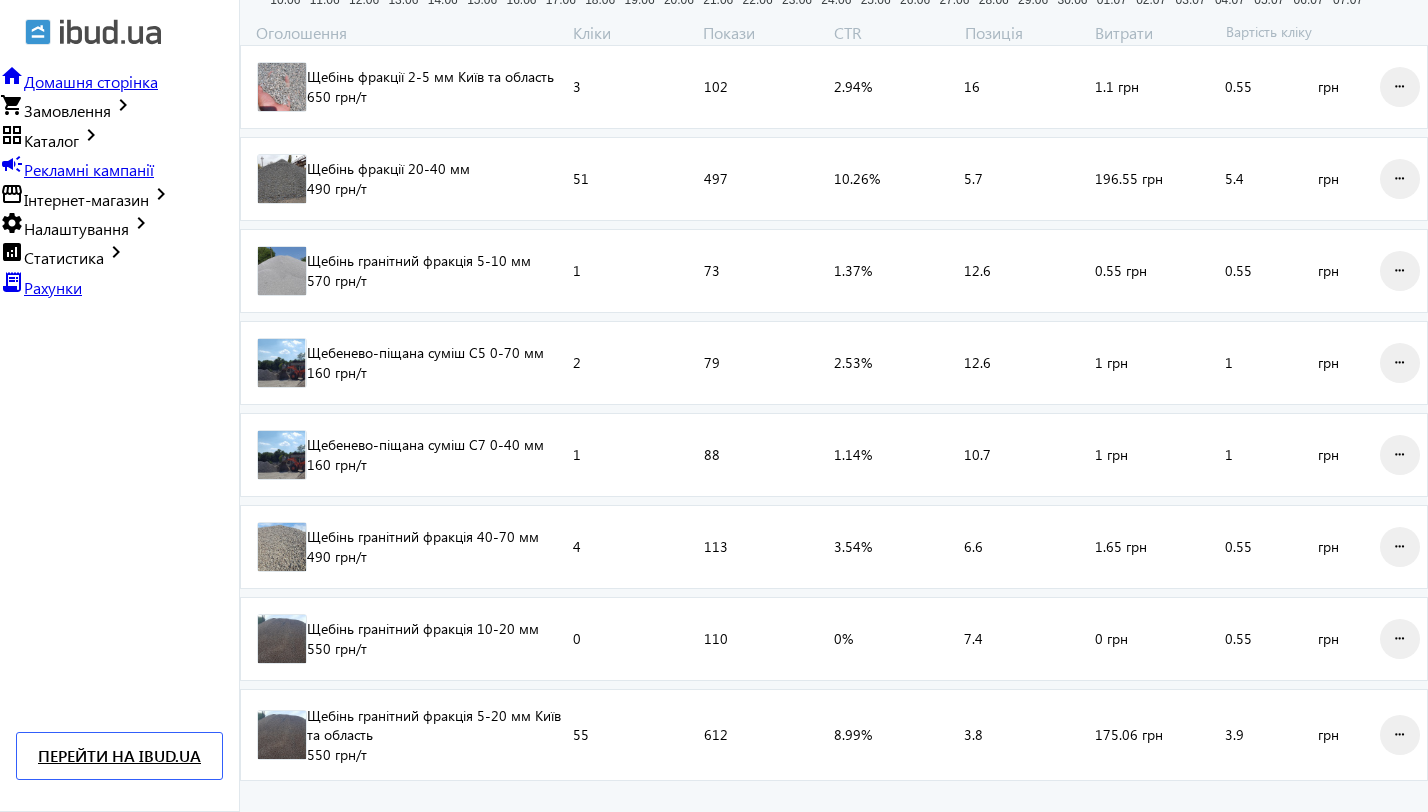 type on "3.9" 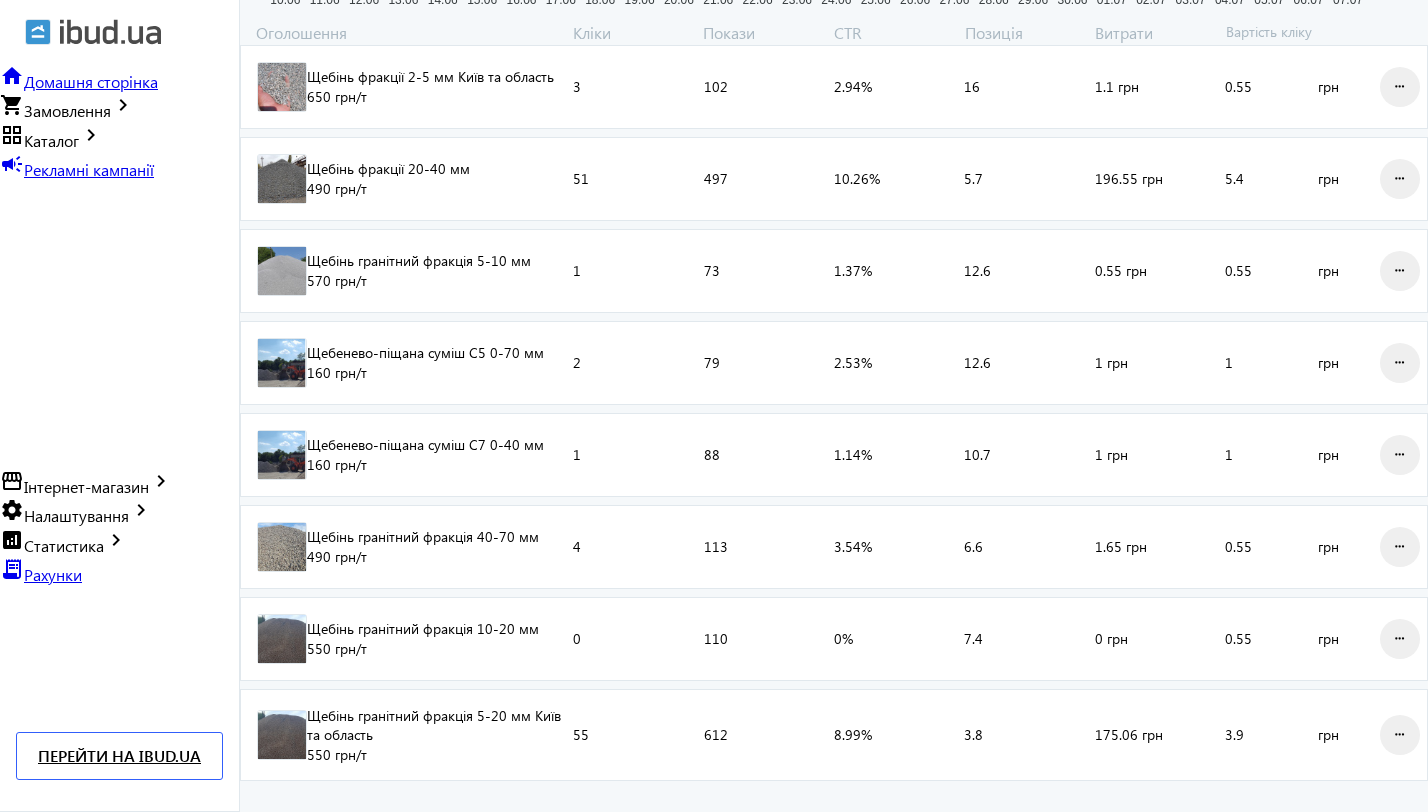 click on "Рекламні кампанії" at bounding box center [89, 169] 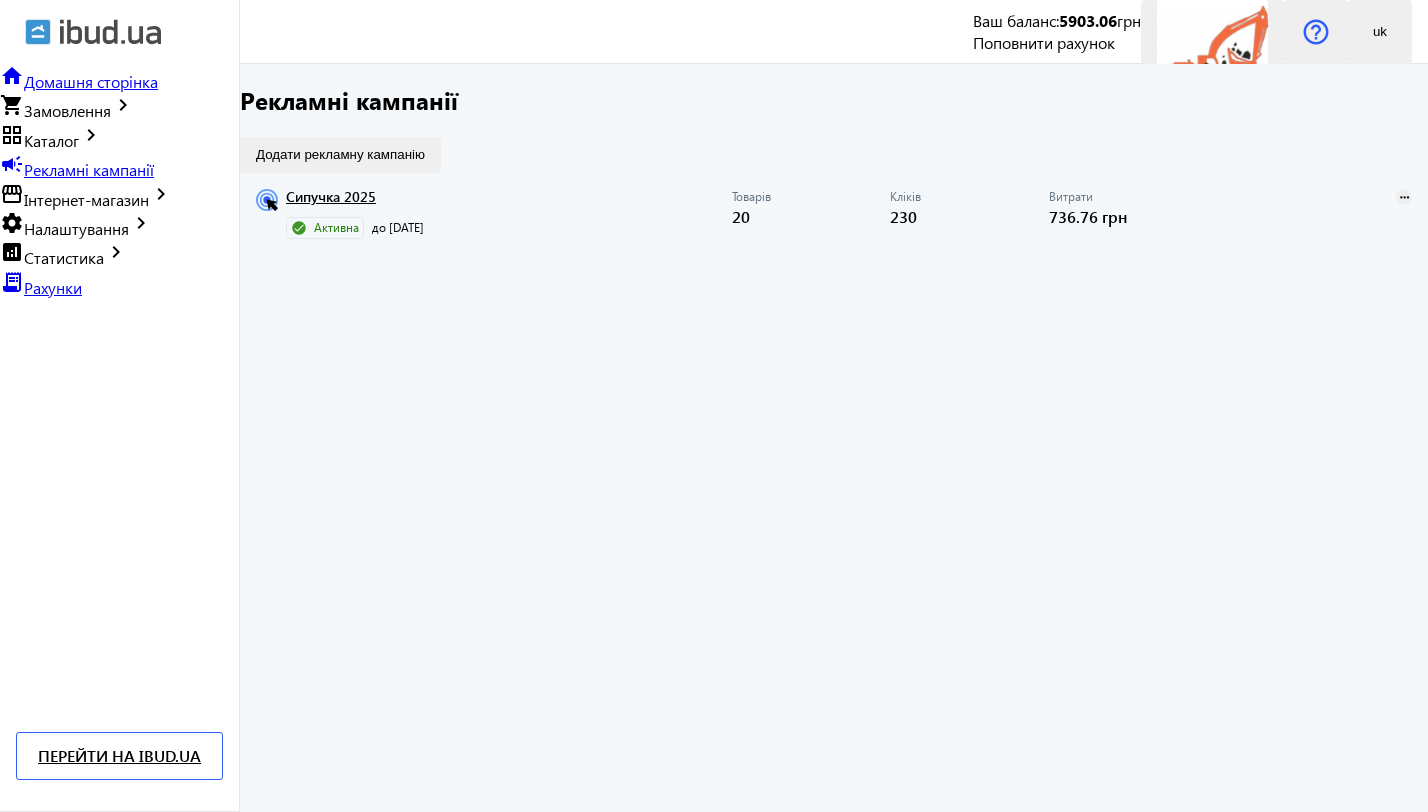 click on "Сипучка 2025" at bounding box center (509, 203) 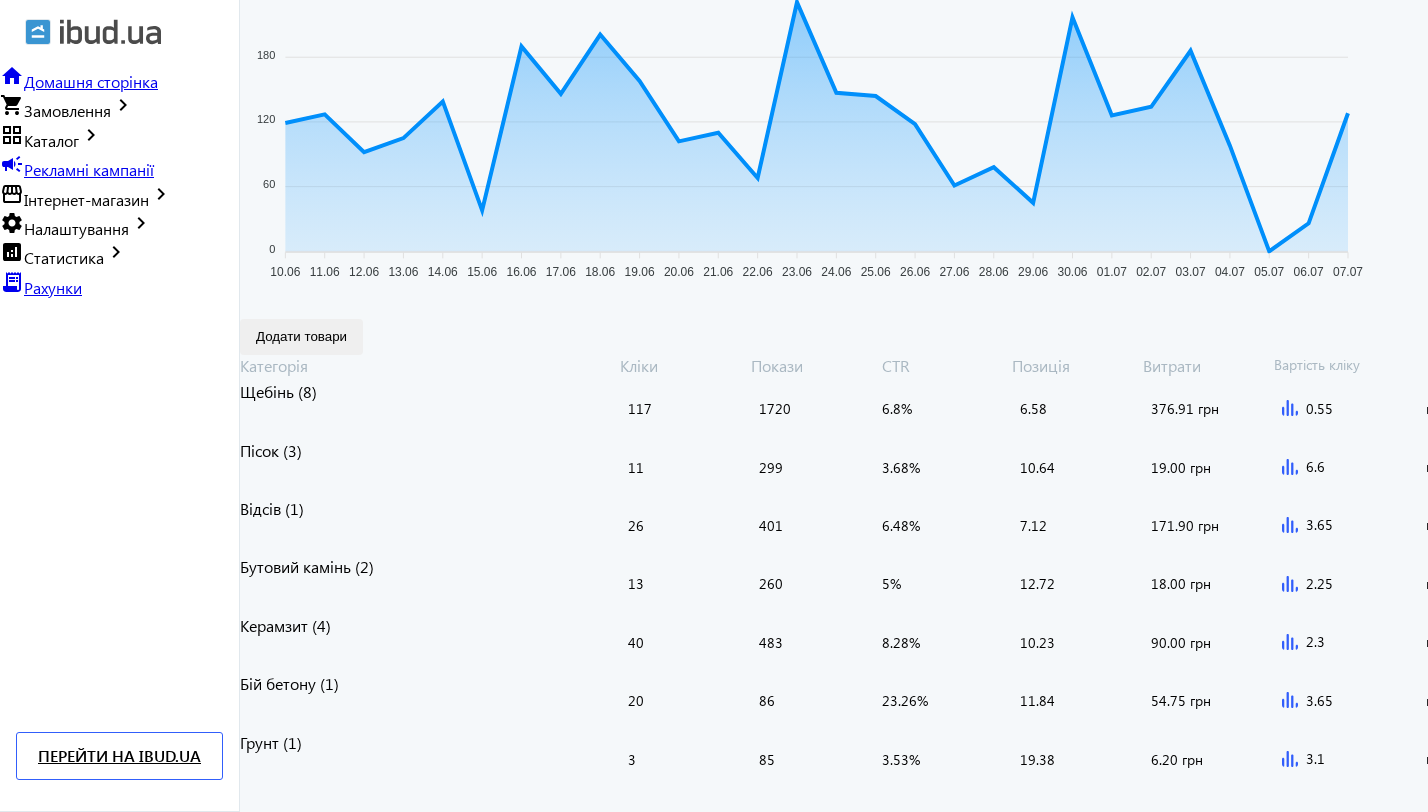scroll, scrollTop: 503, scrollLeft: 0, axis: vertical 